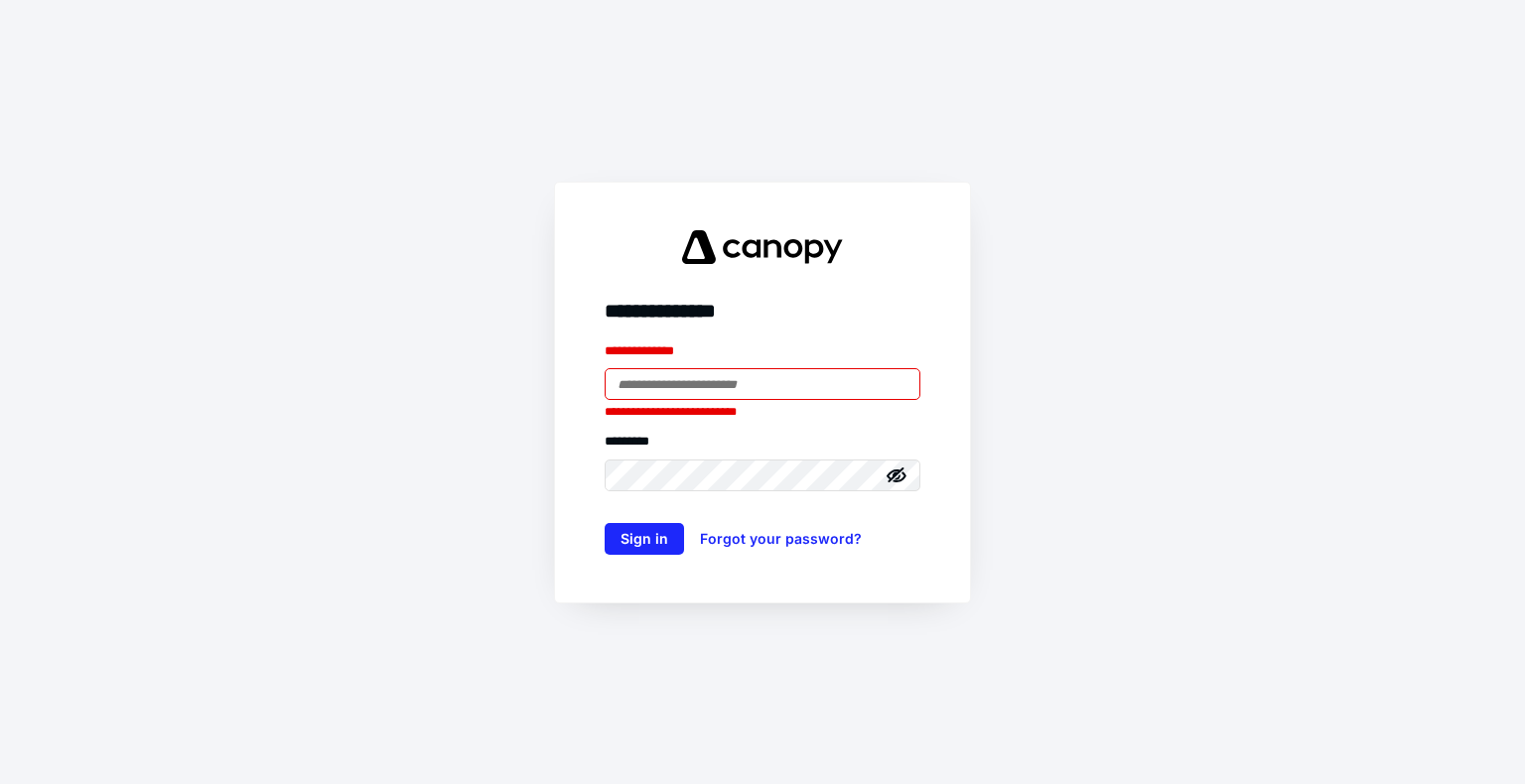 scroll, scrollTop: 0, scrollLeft: 0, axis: both 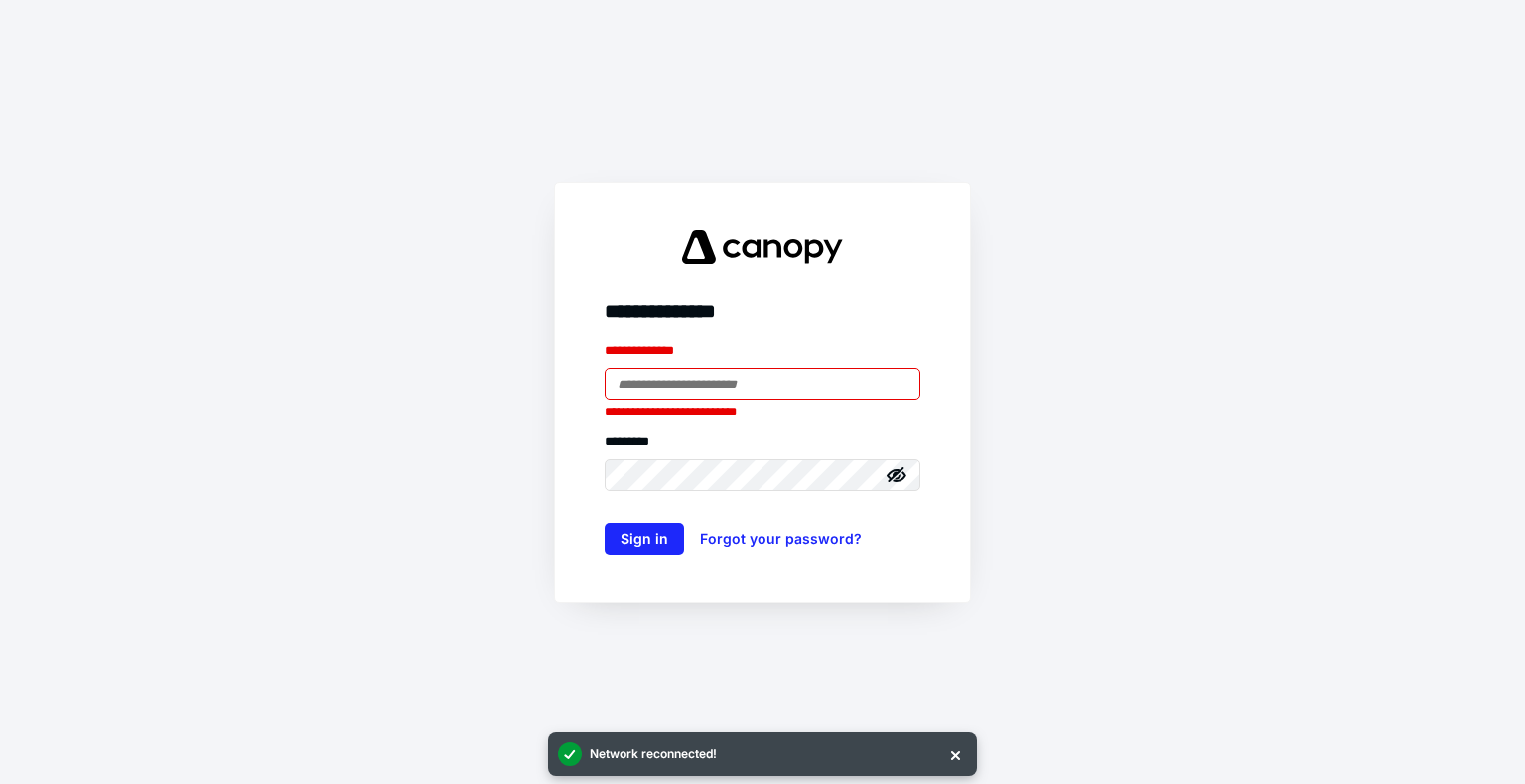 click at bounding box center (0, 0) 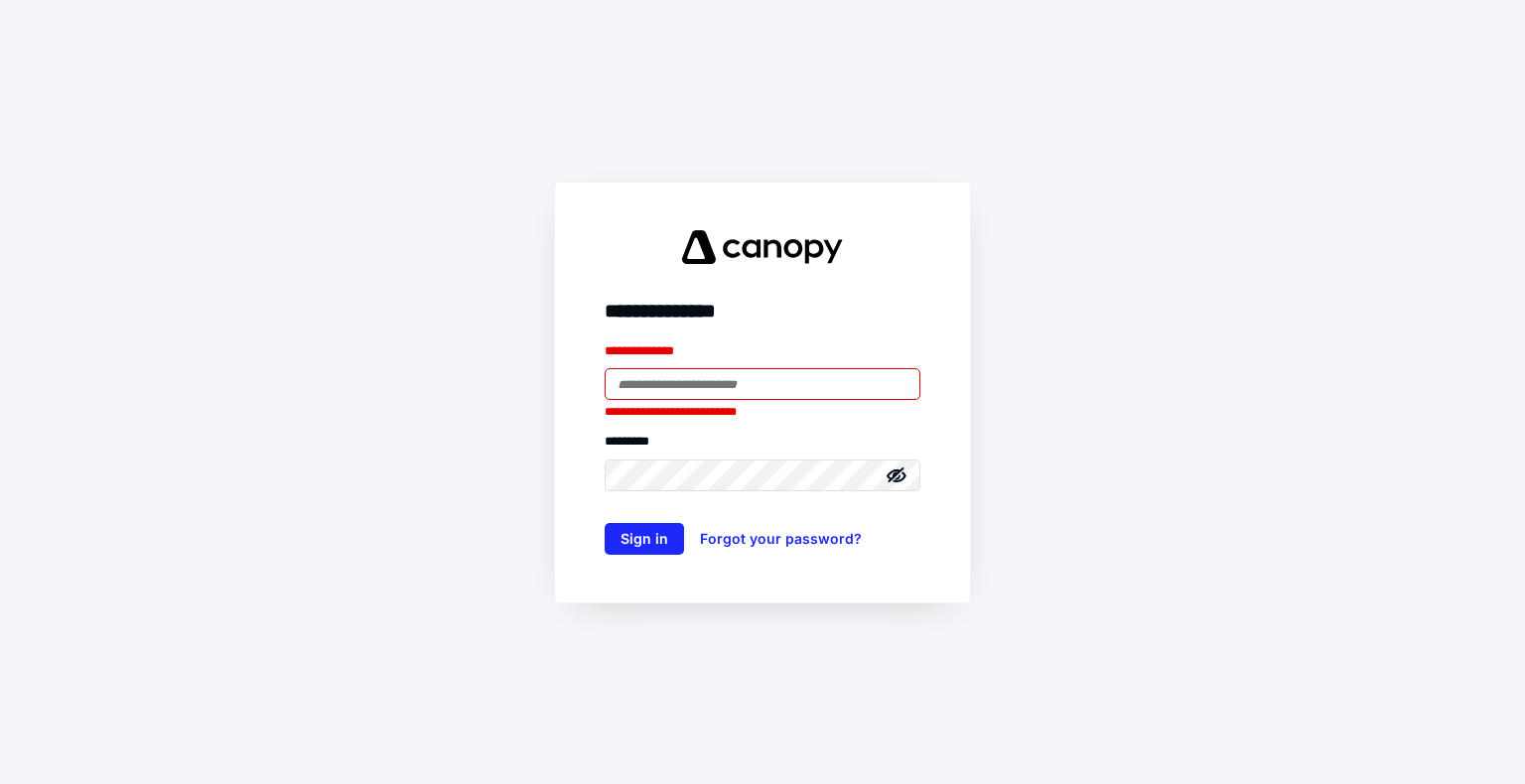 type on "**********" 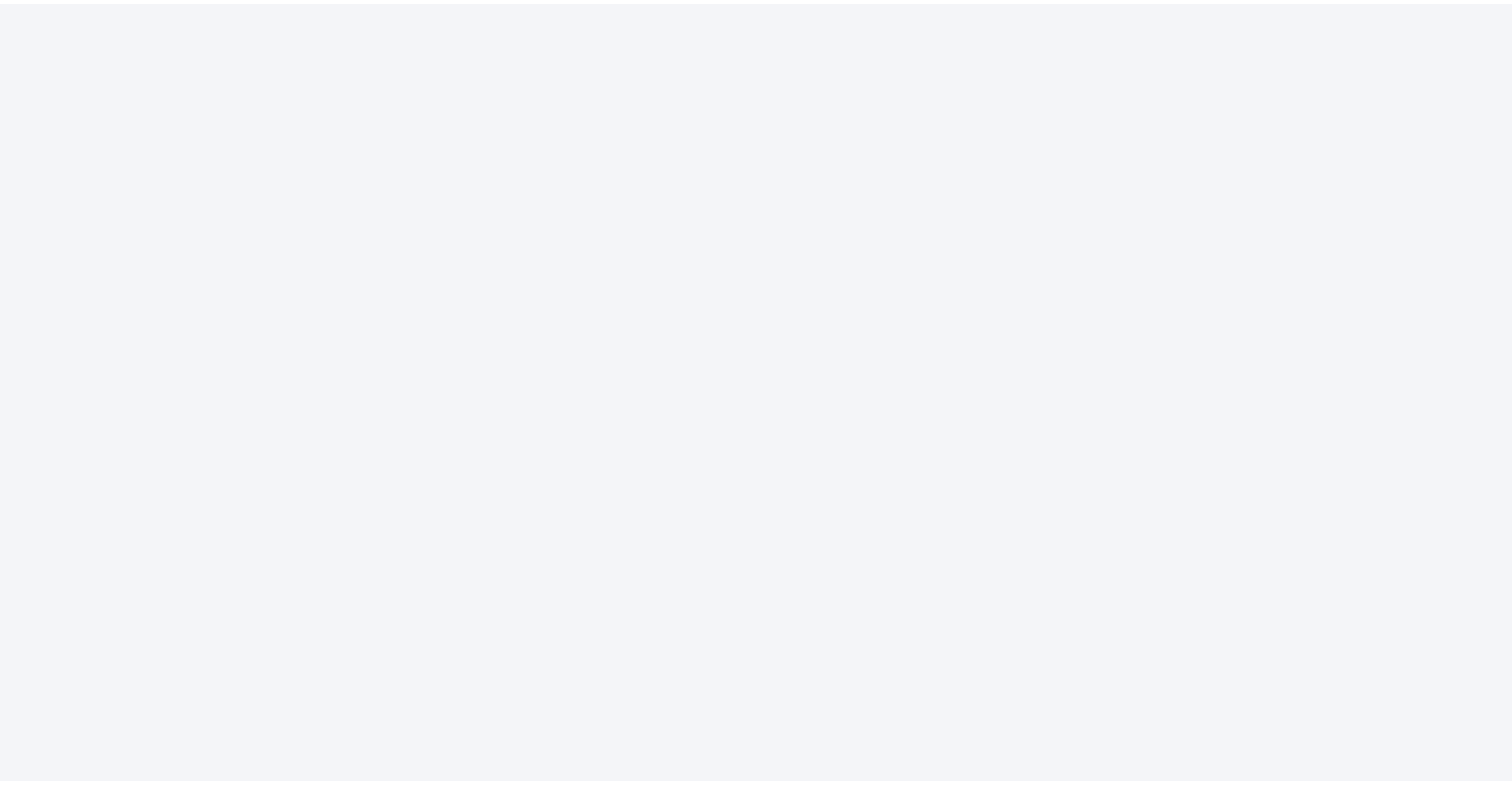 scroll, scrollTop: 0, scrollLeft: 0, axis: both 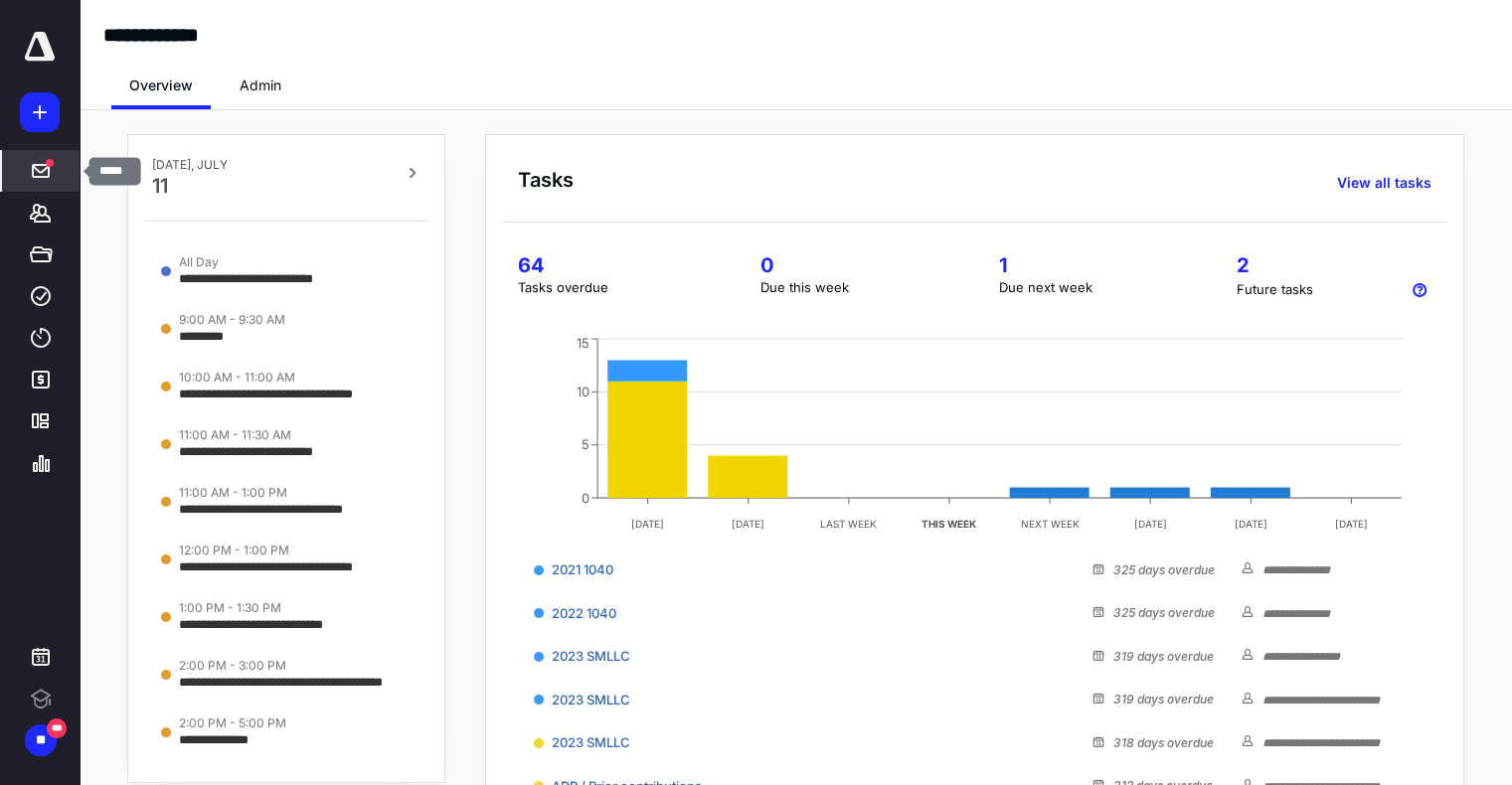 click 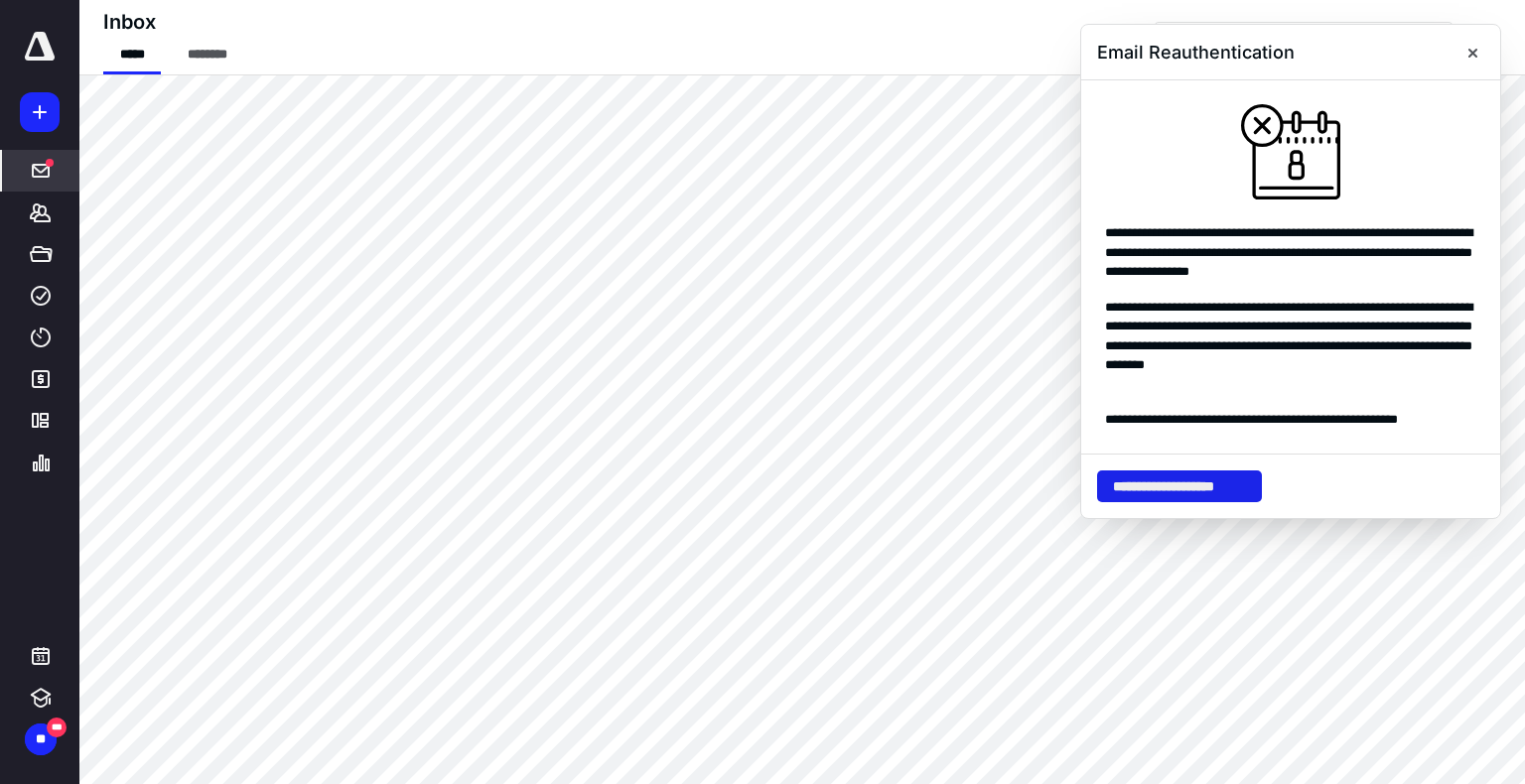 click on "**********" at bounding box center [1179, 486] 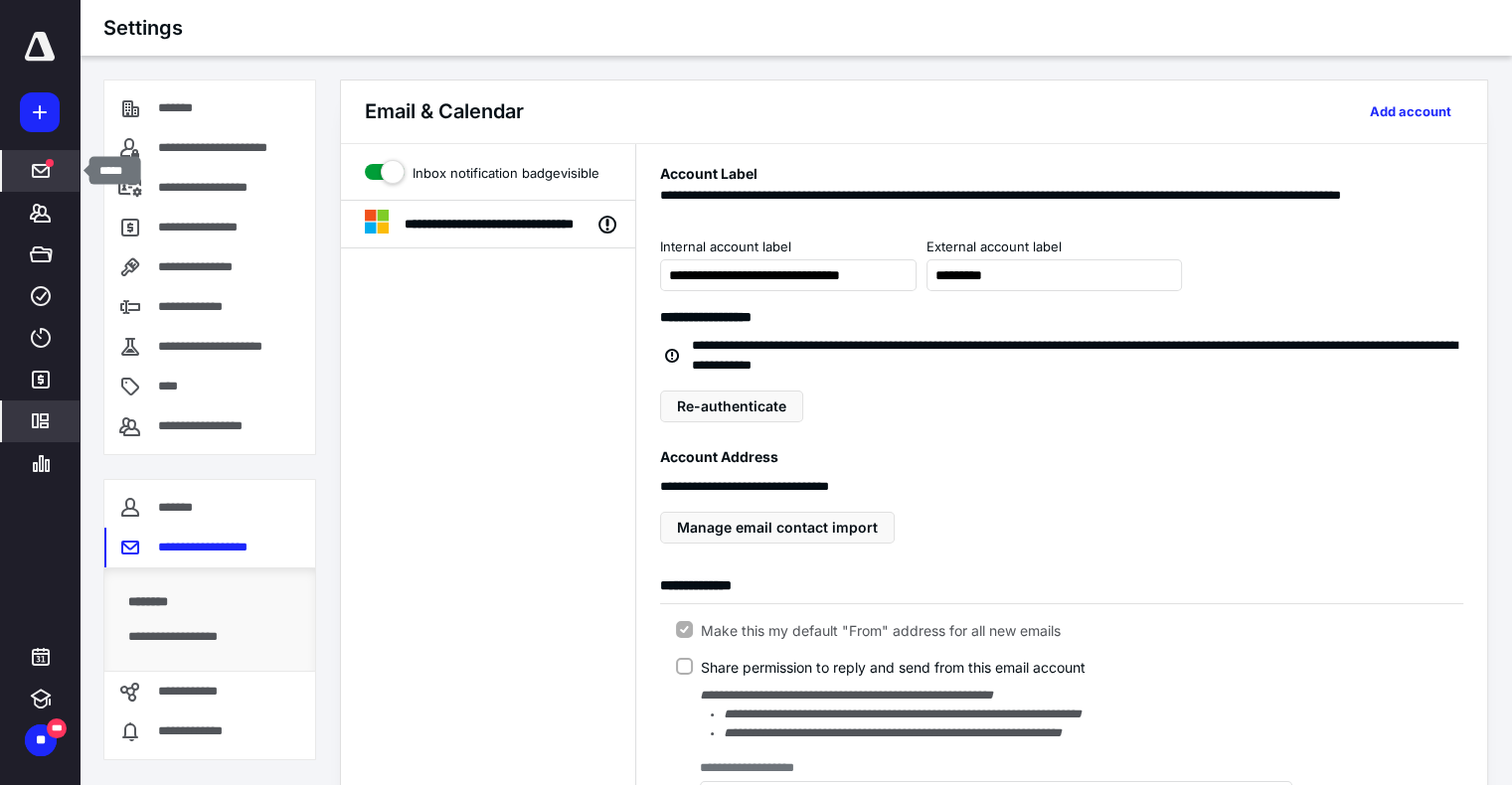 click 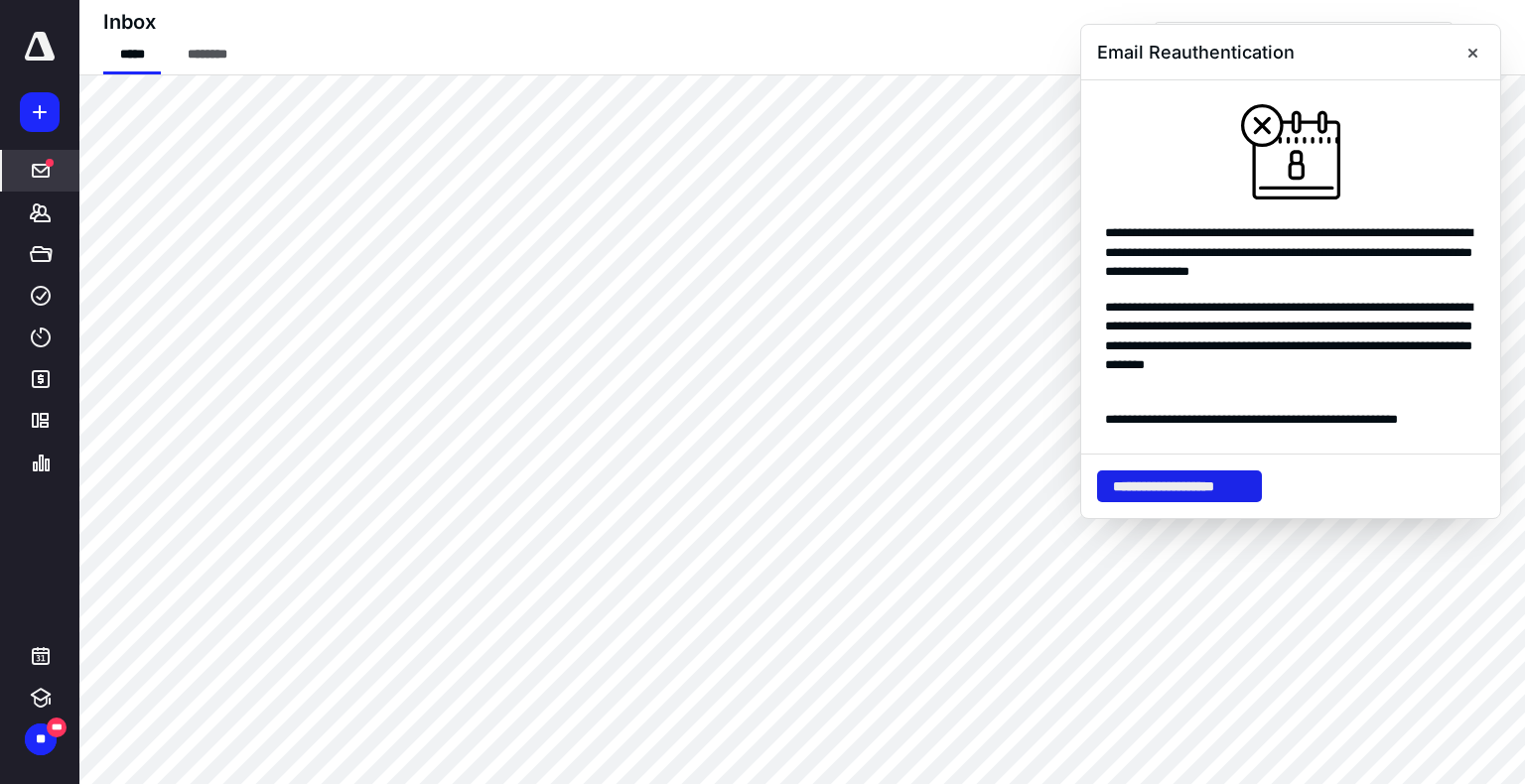 click on "**********" at bounding box center [1179, 486] 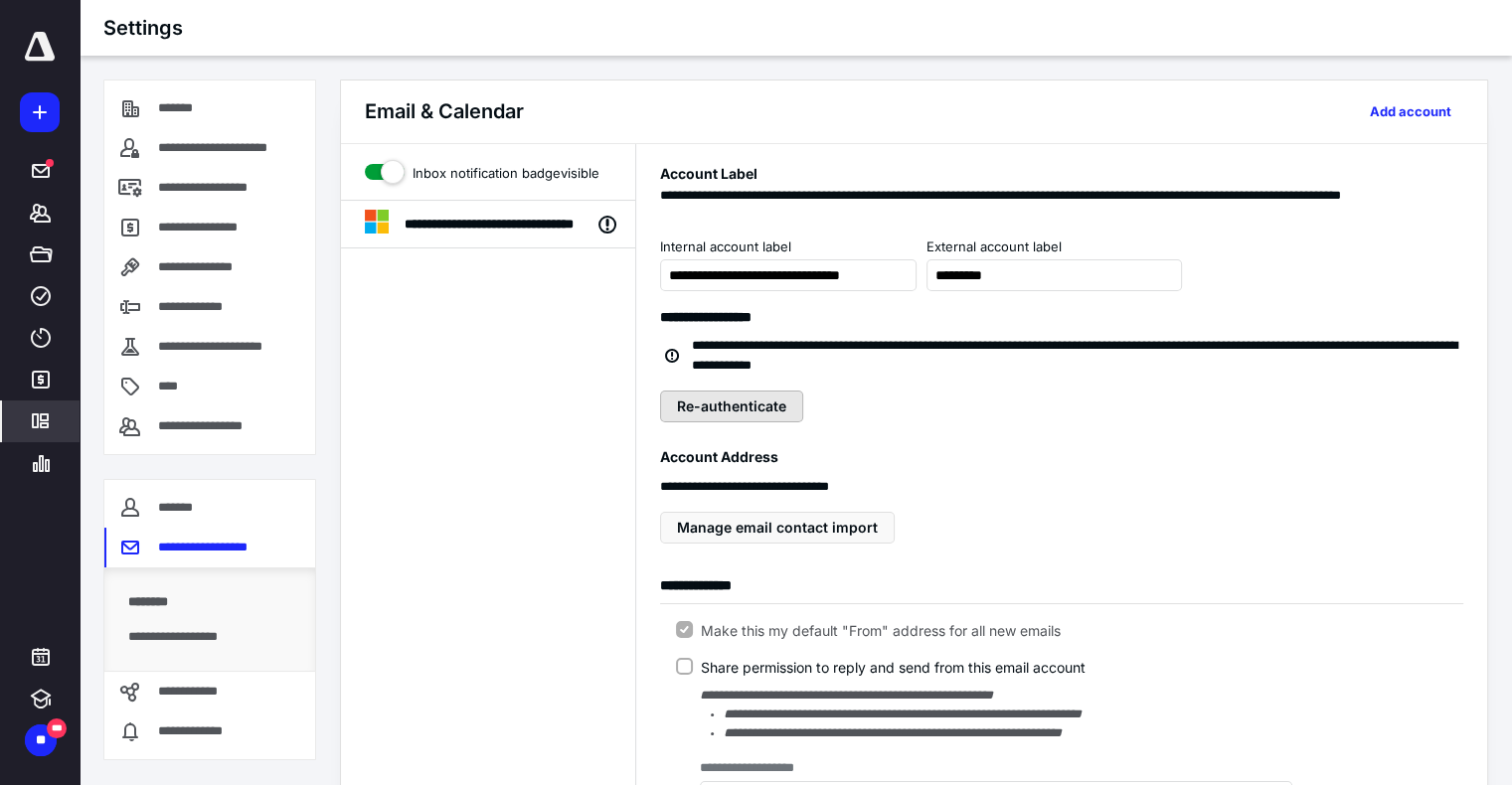 click on "Re-authenticate" at bounding box center (732, 406) 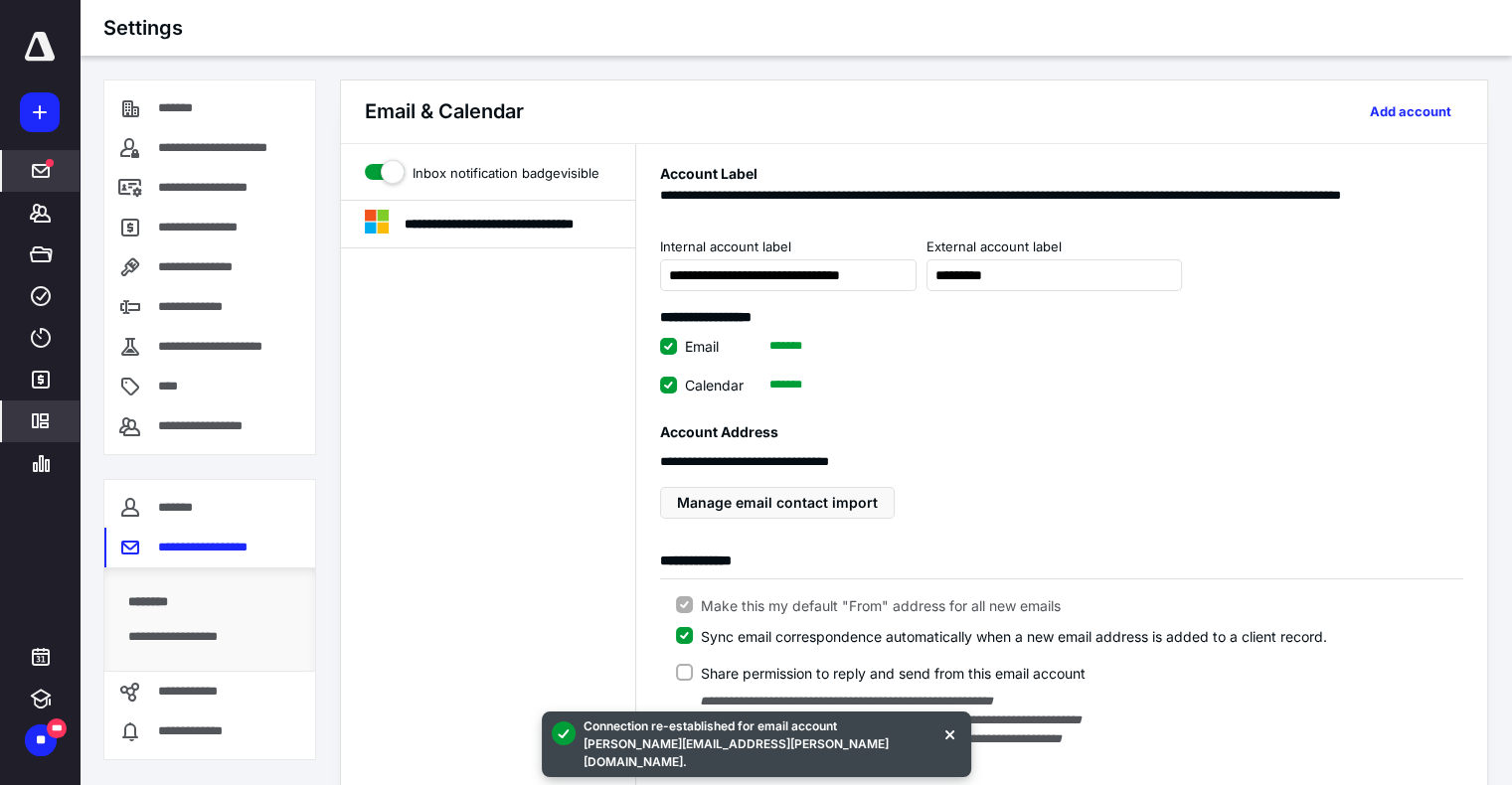 click at bounding box center [41, 171] 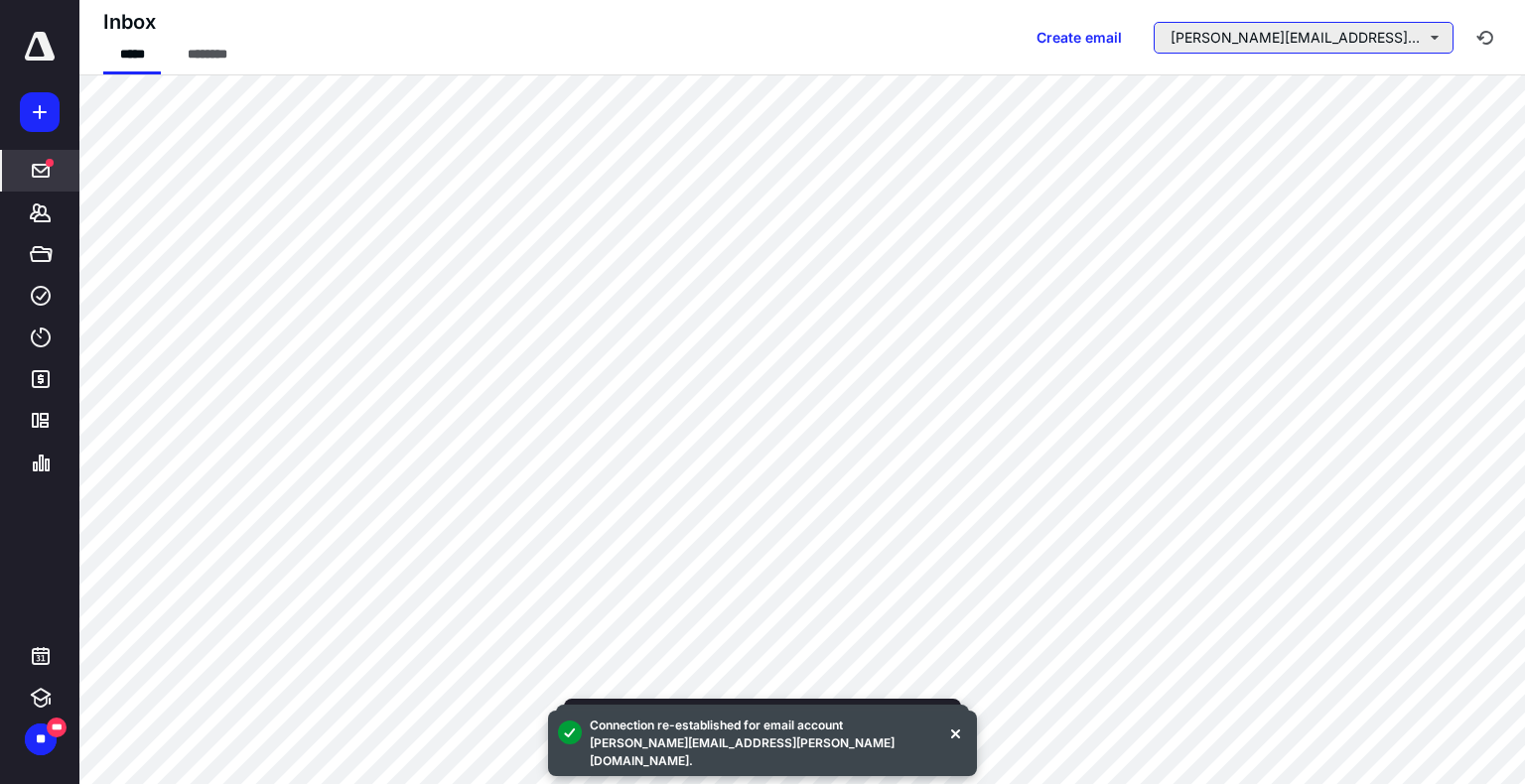 click on "[PERSON_NAME][EMAIL_ADDRESS][PERSON_NAME][DOMAIN_NAME]" at bounding box center (1304, 38) 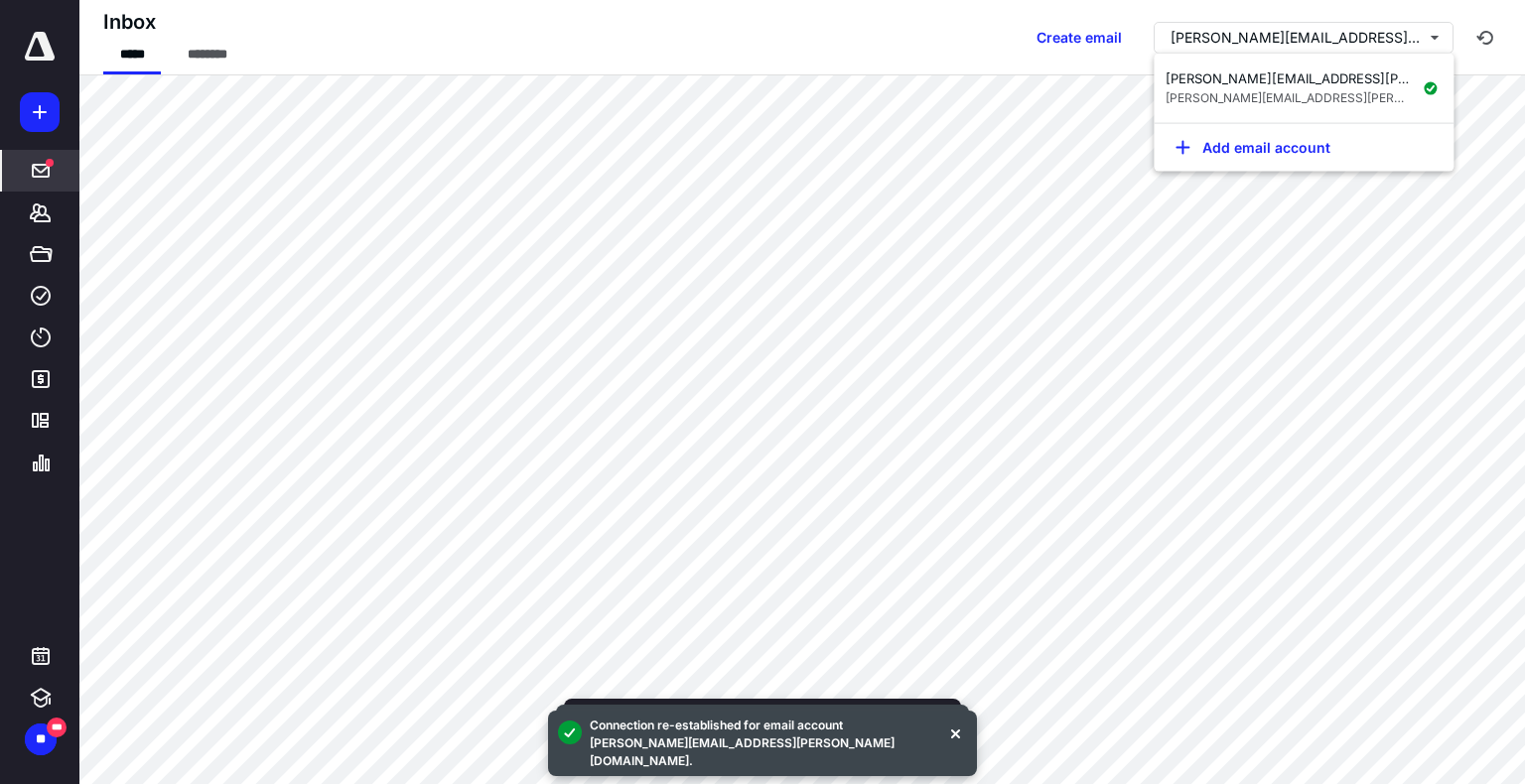 click on "Inbox ***** ******** Create email [PERSON_NAME][EMAIL_ADDRESS][PERSON_NAME][DOMAIN_NAME]" at bounding box center [802, 38] 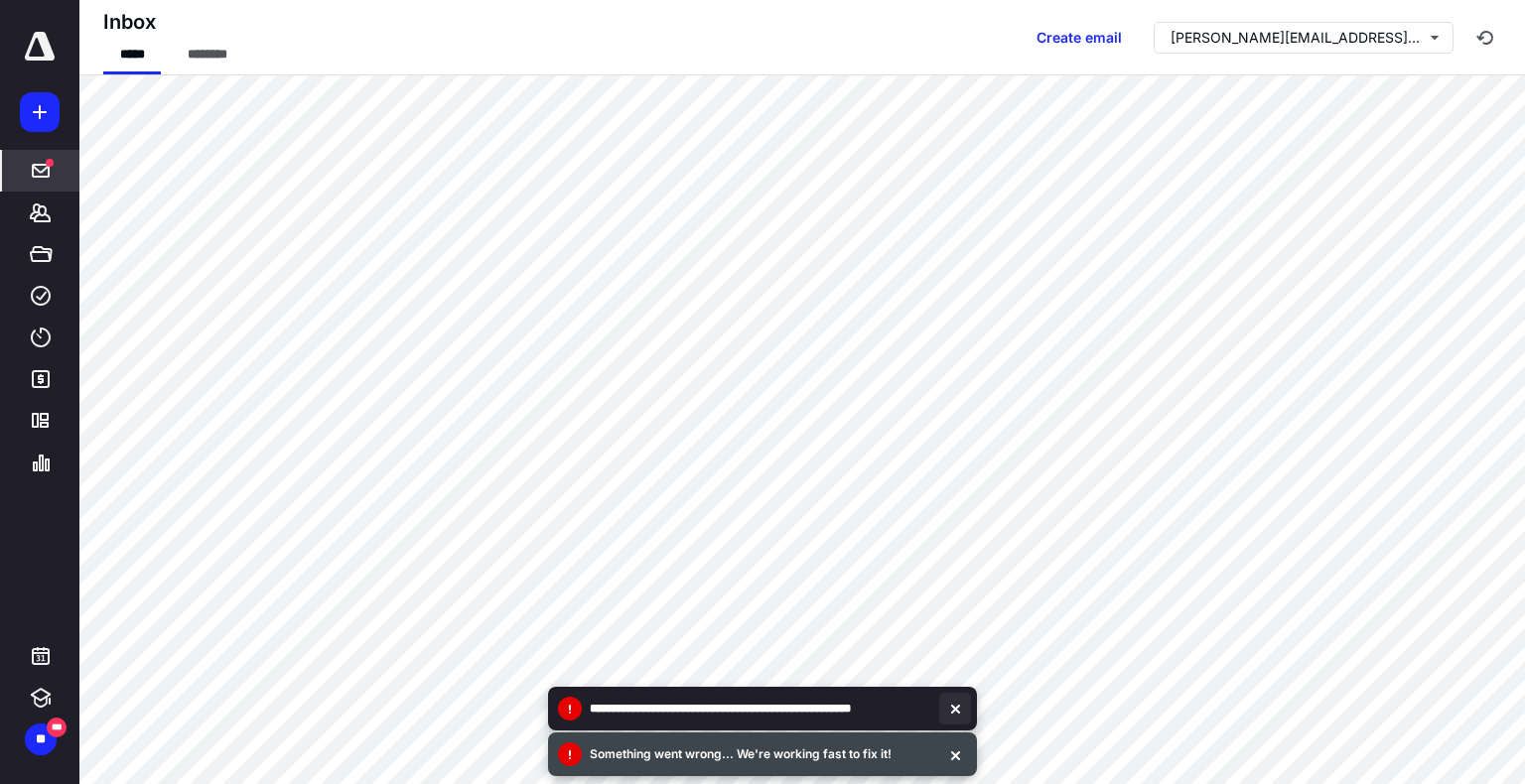 click at bounding box center (955, 709) 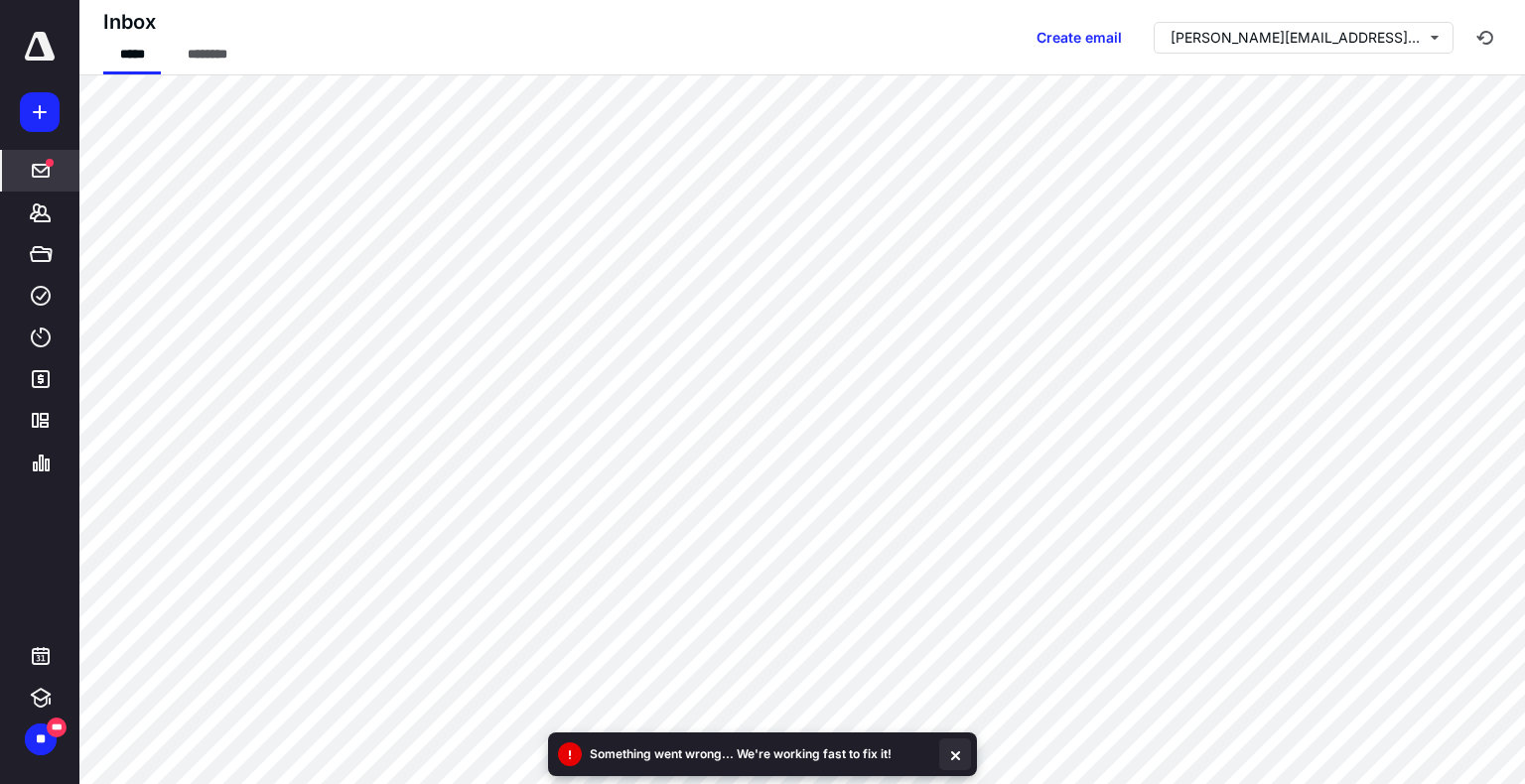 click at bounding box center [955, 754] 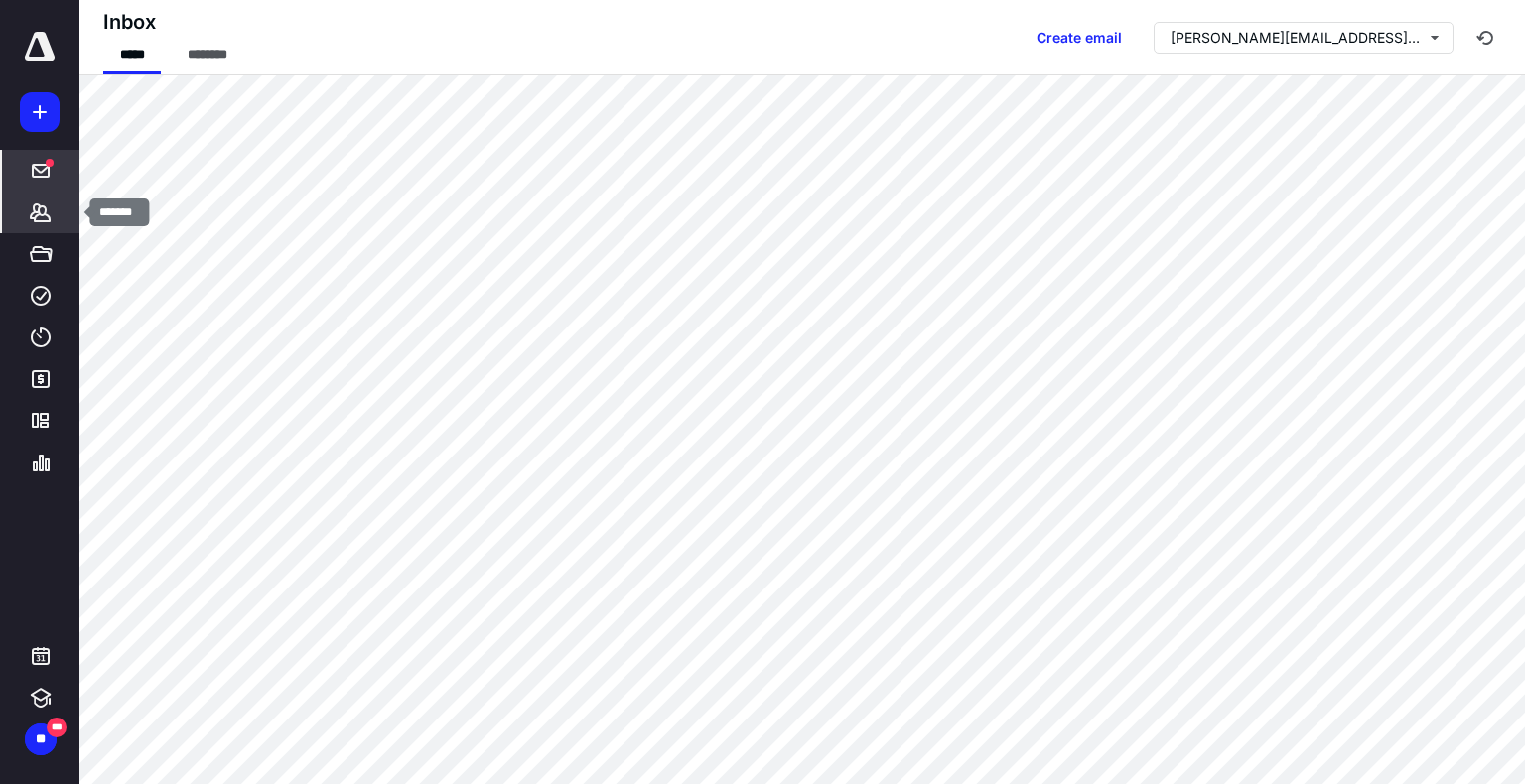 click 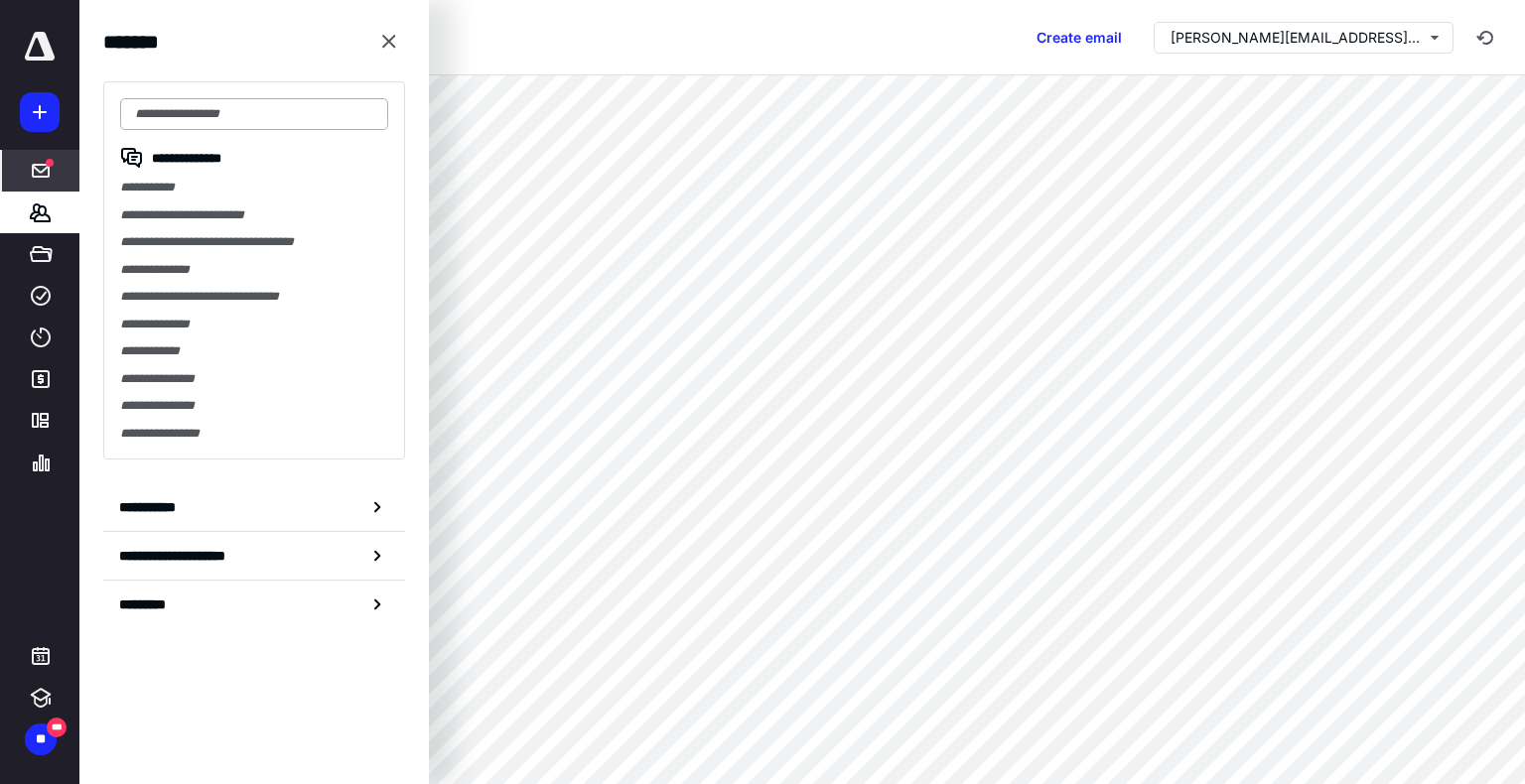 click at bounding box center [254, 114] 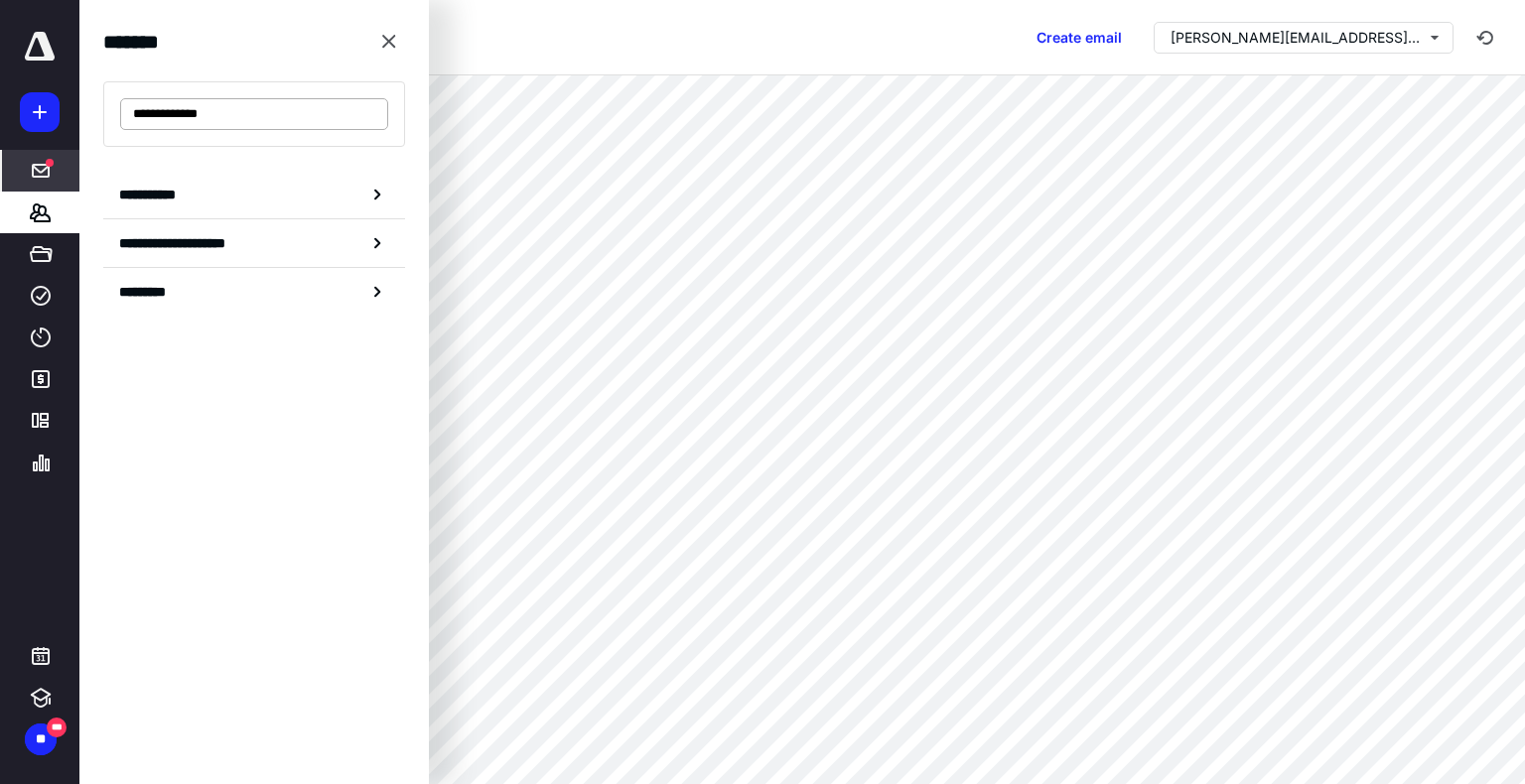 drag, startPoint x: 181, startPoint y: 112, endPoint x: 302, endPoint y: 117, distance: 121.10326 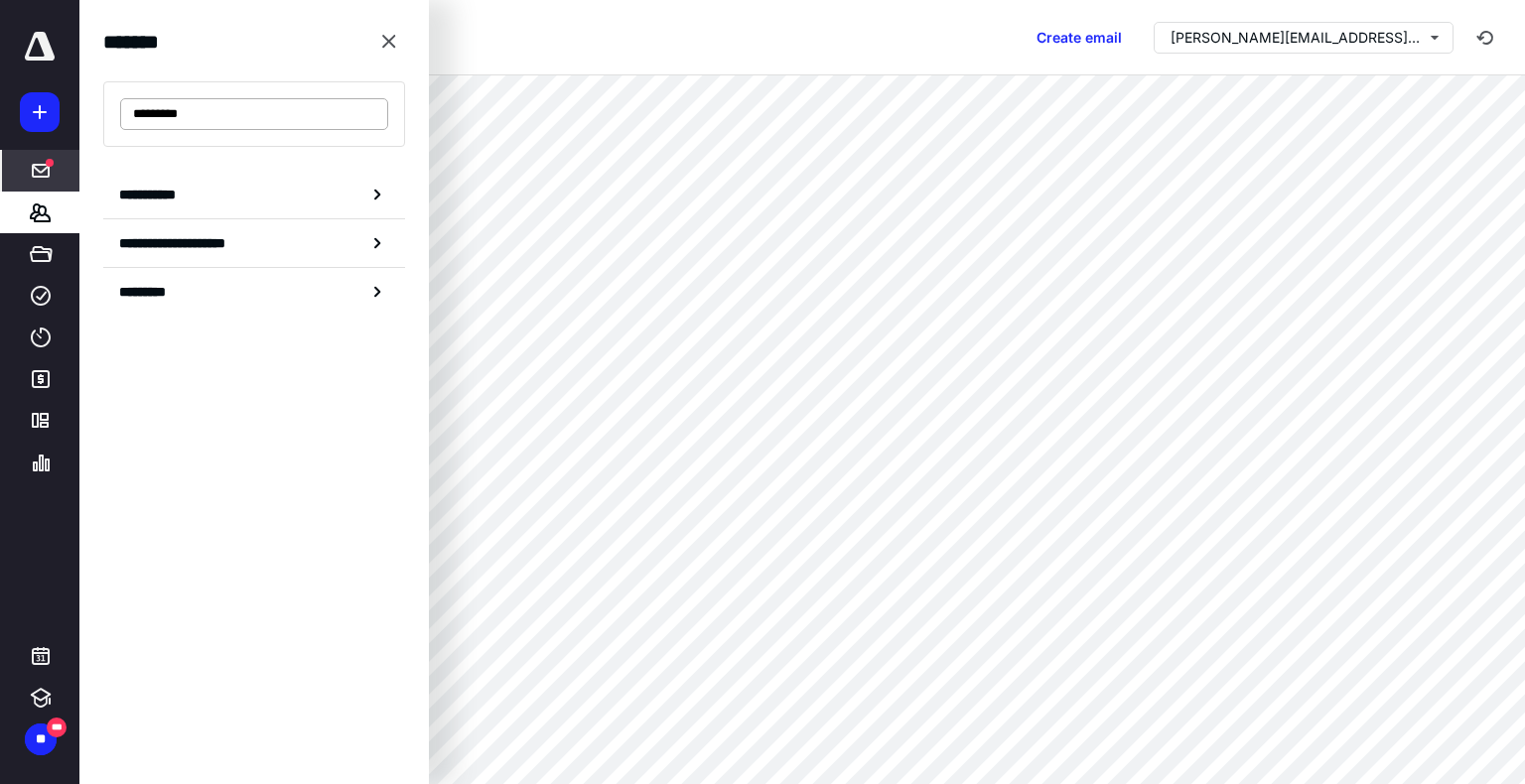 click on "********" at bounding box center (254, 114) 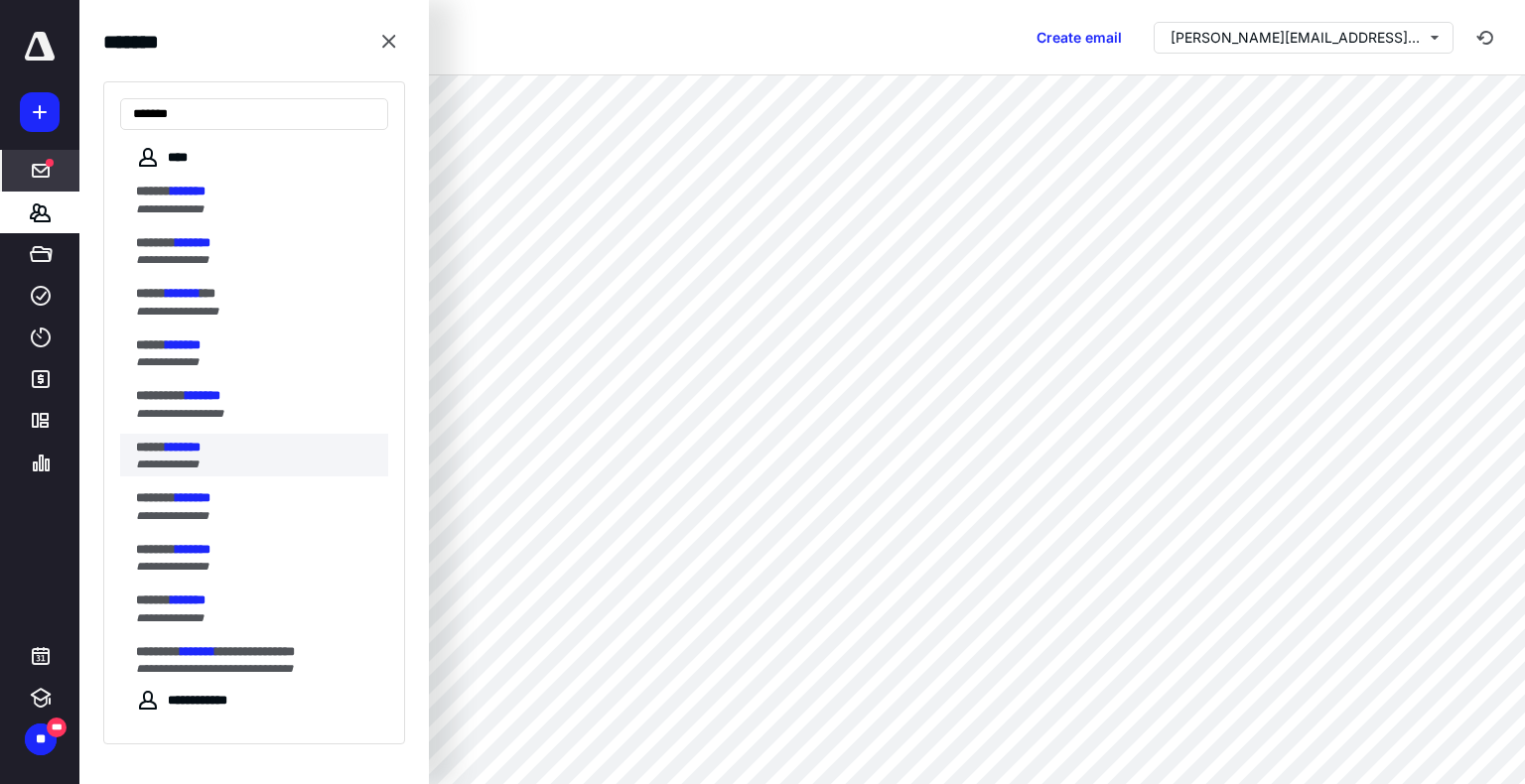 type on "*******" 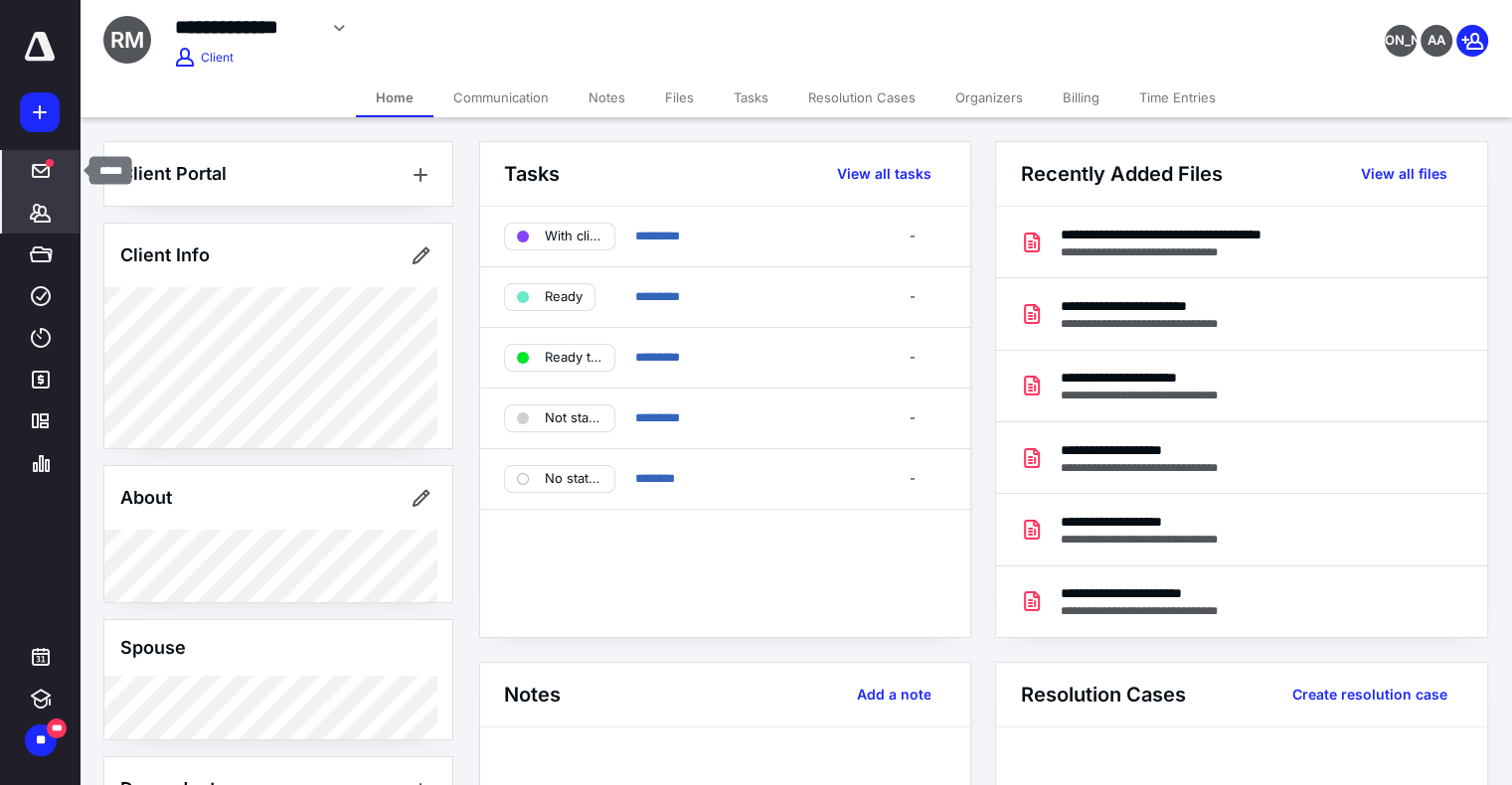 click 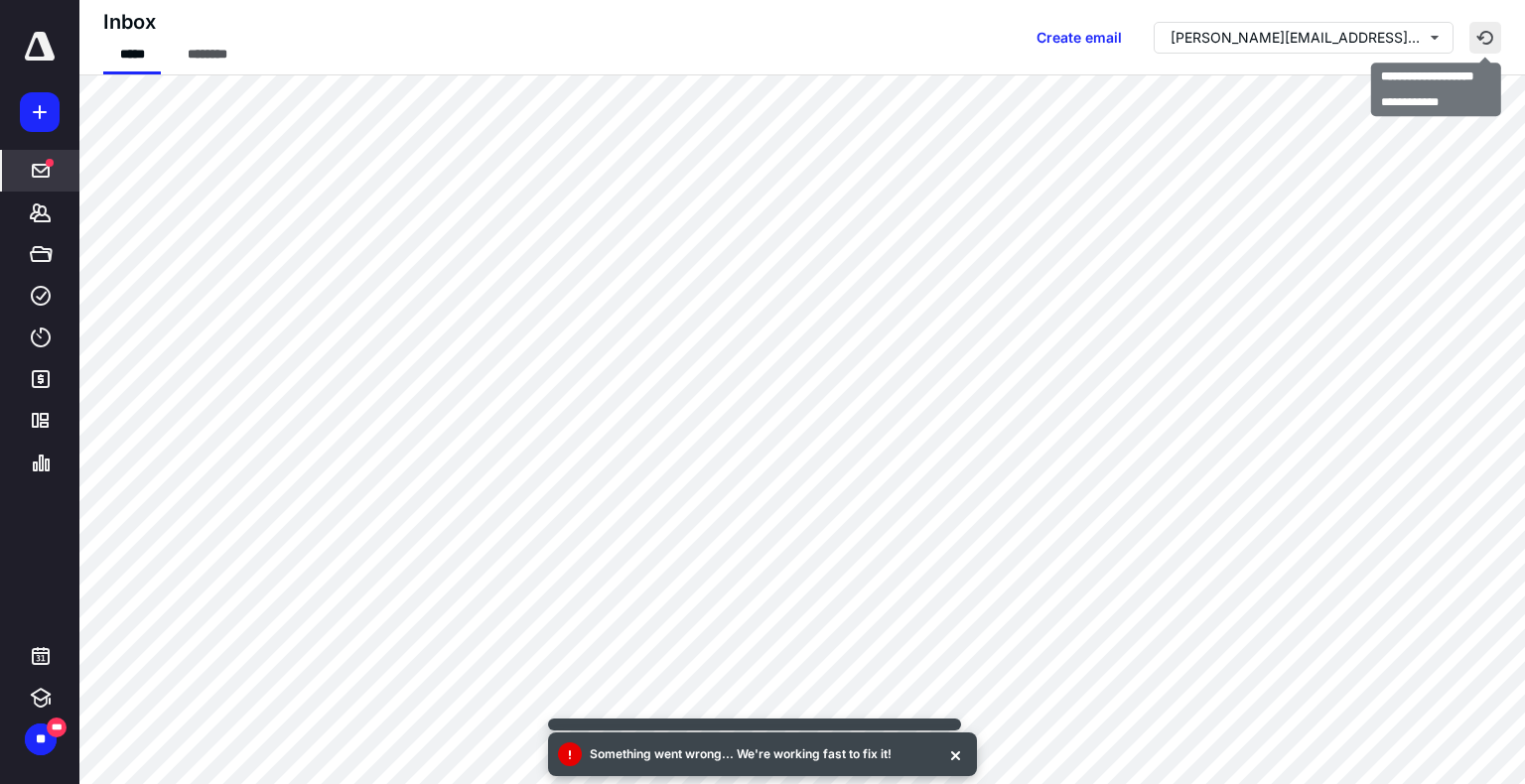 click at bounding box center (1485, 38) 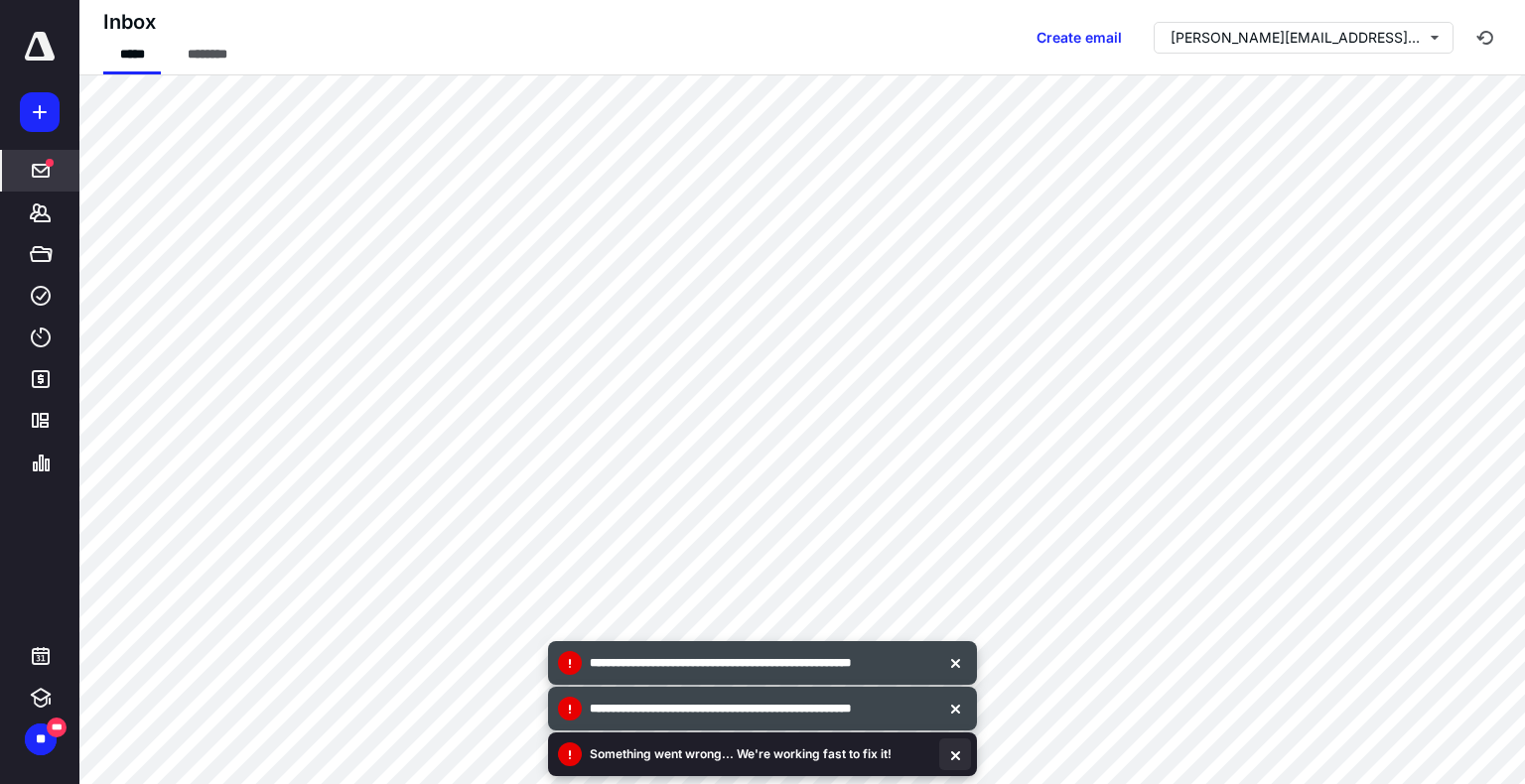 click at bounding box center [955, 754] 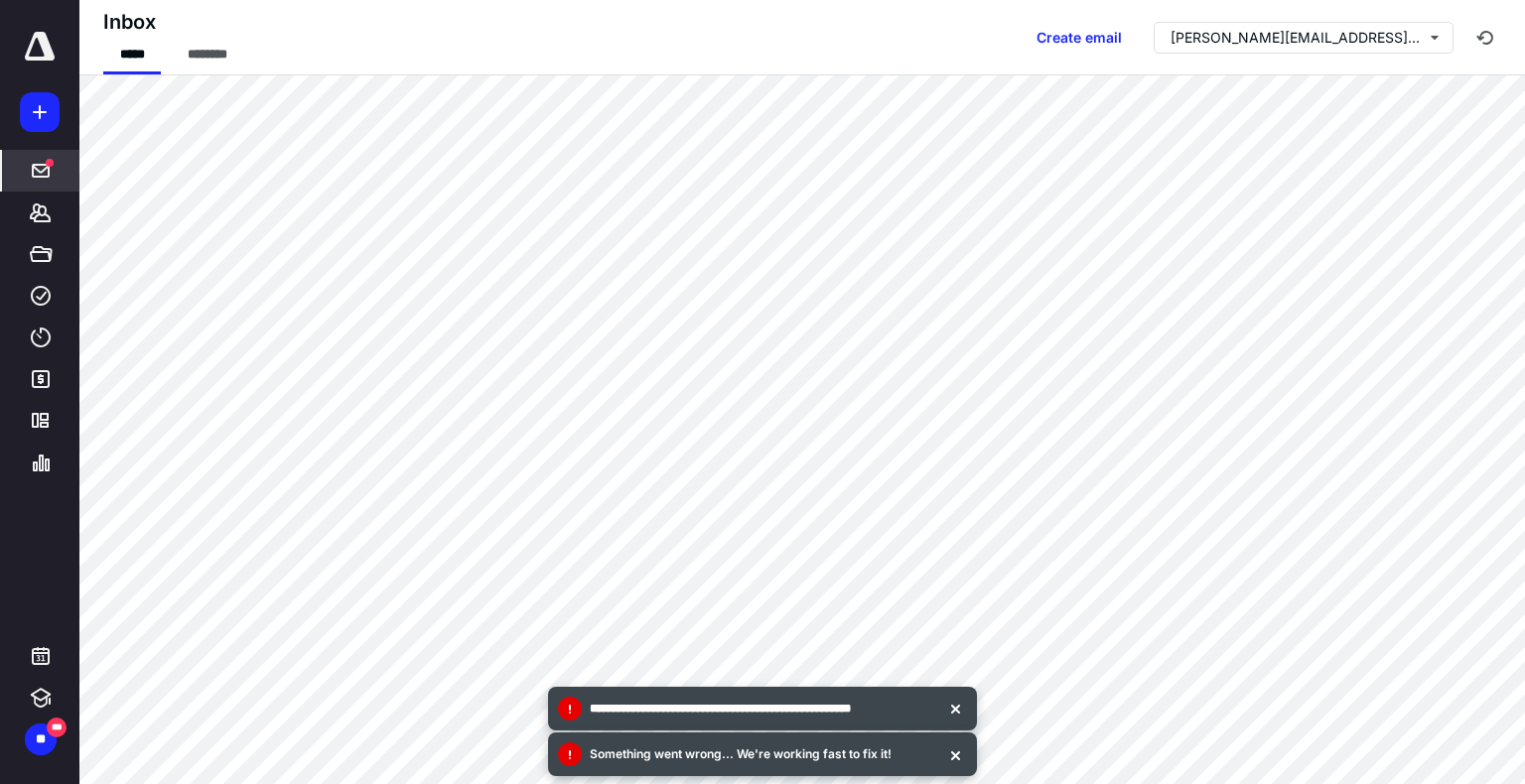 click at bounding box center [955, 754] 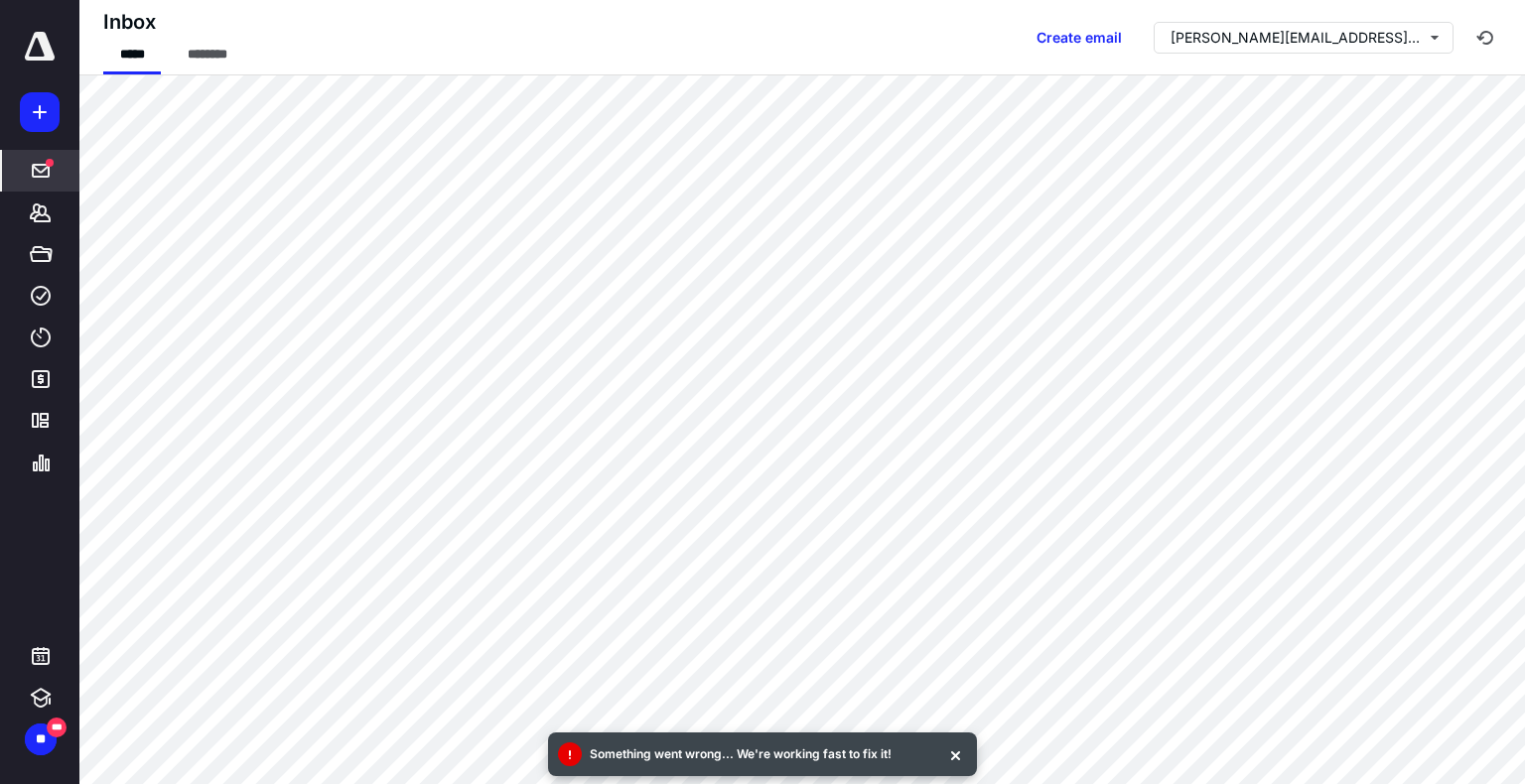 click at bounding box center [955, 754] 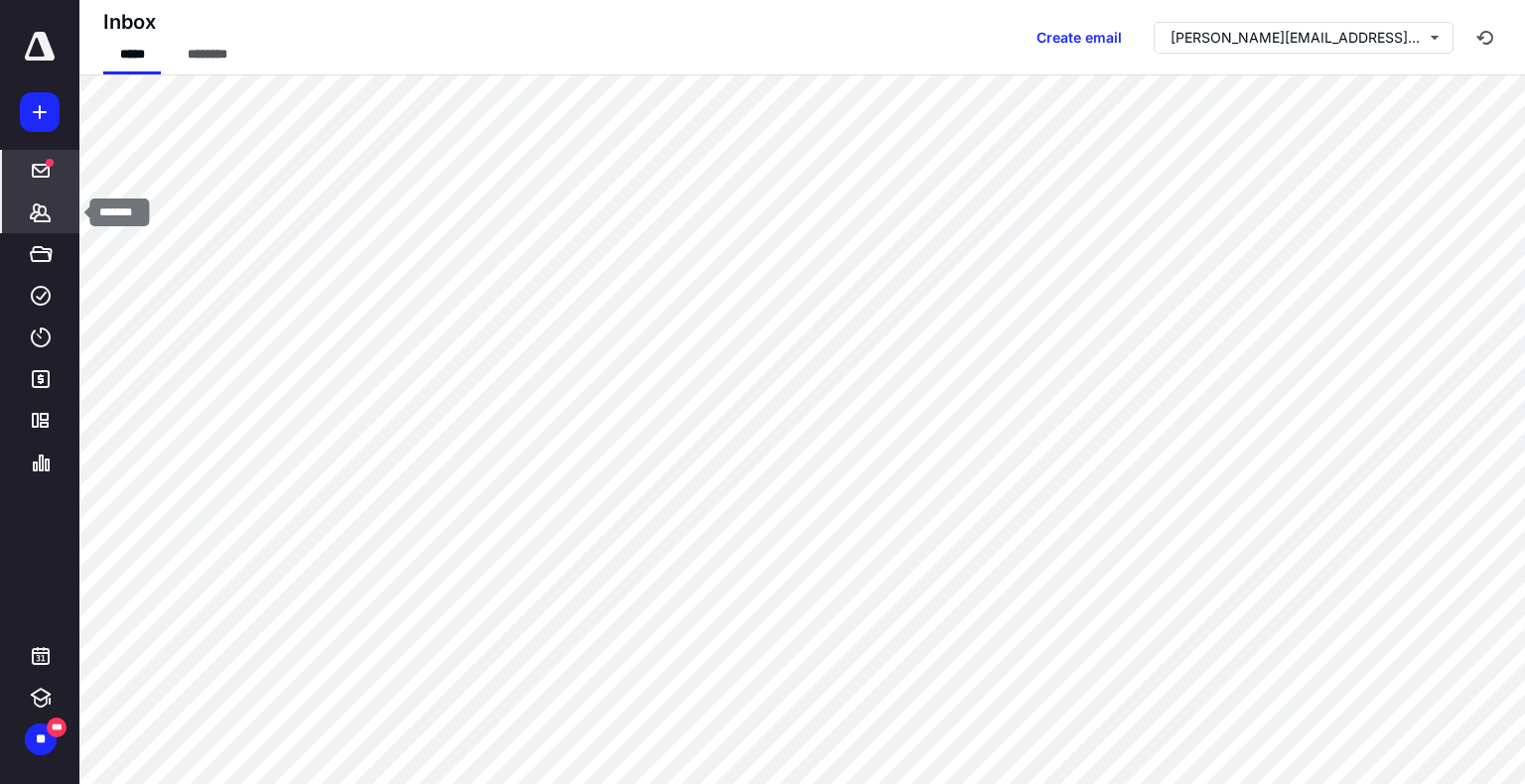click 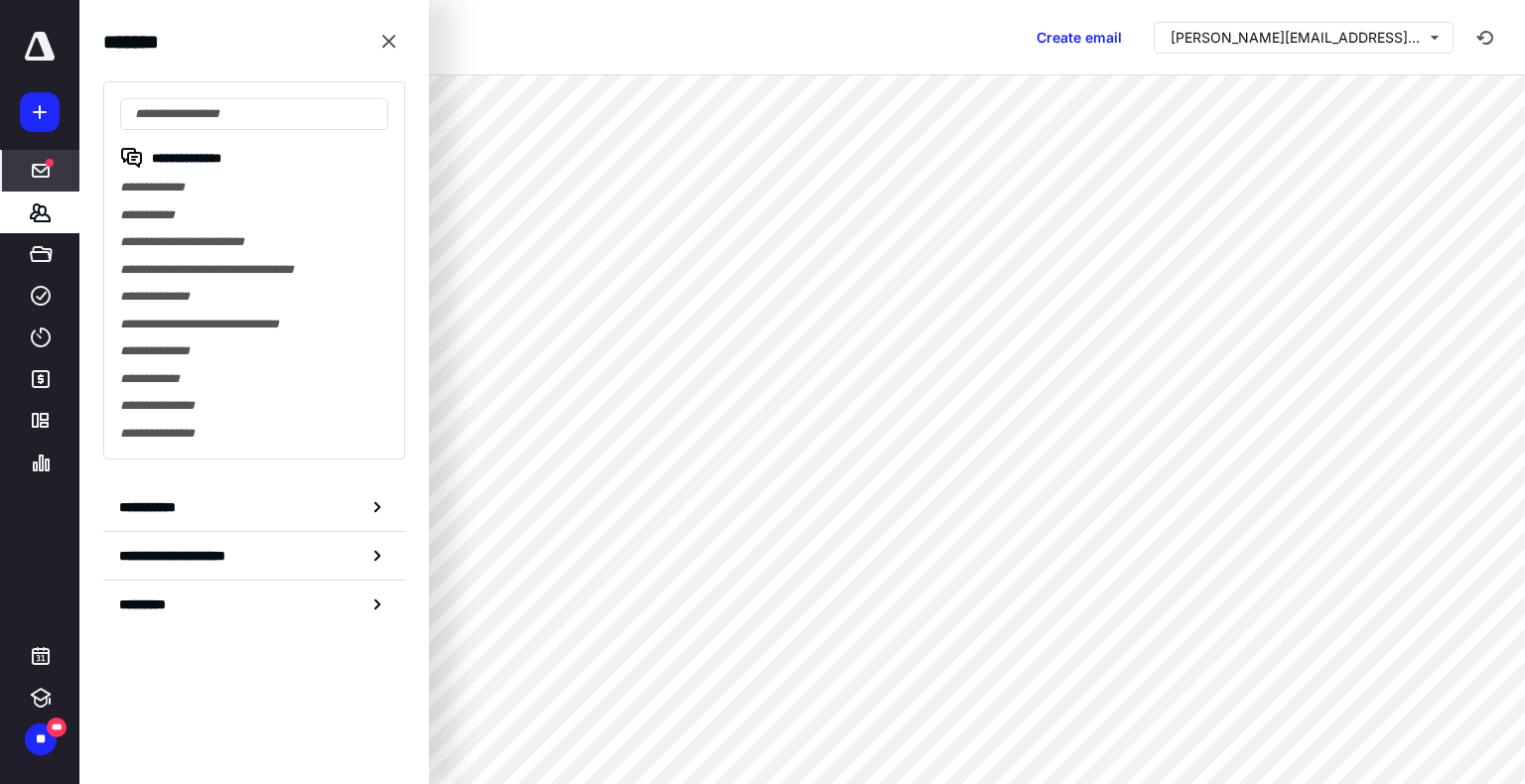 click on "**********" at bounding box center (254, 270) 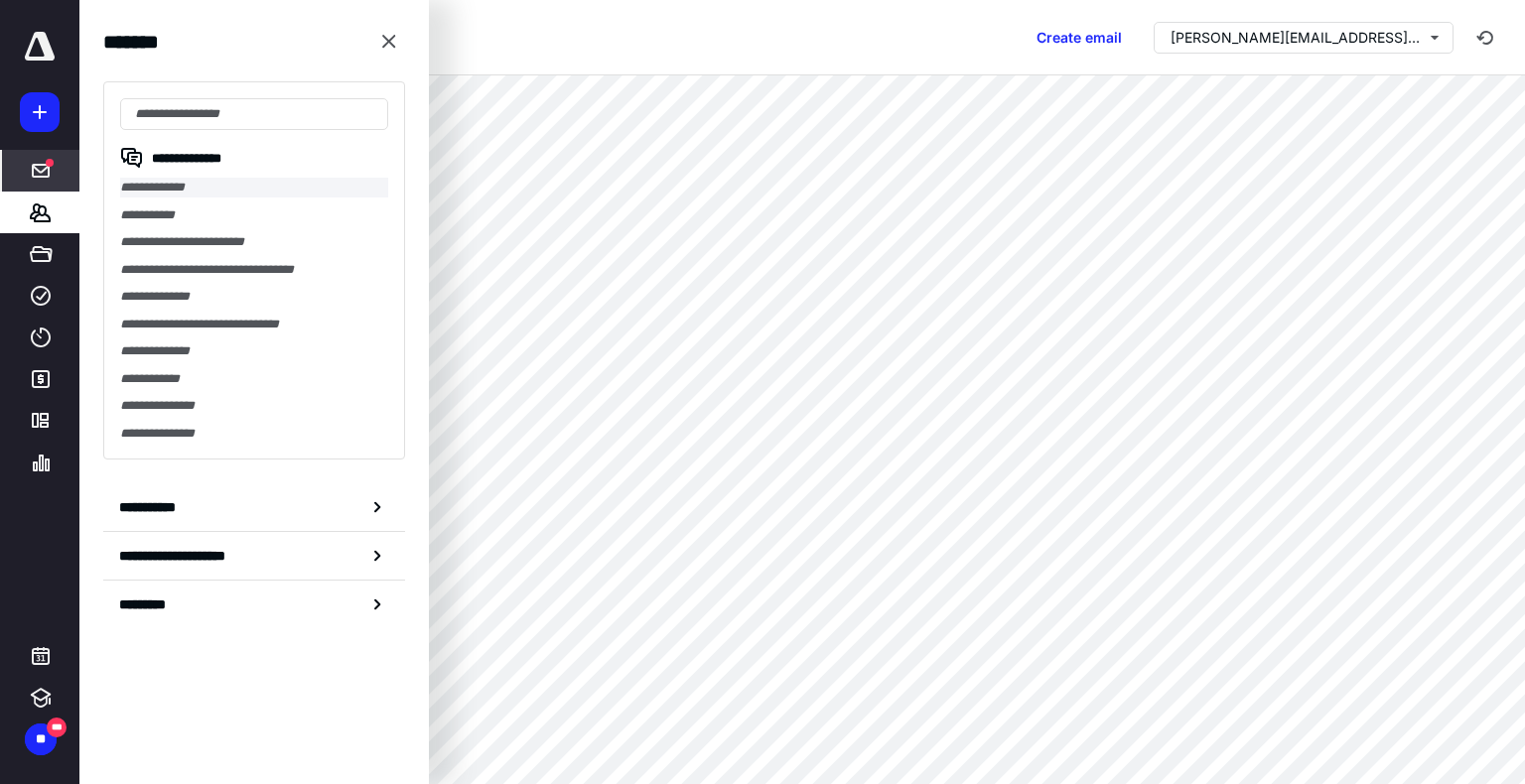 click on "**********" at bounding box center (254, 188) 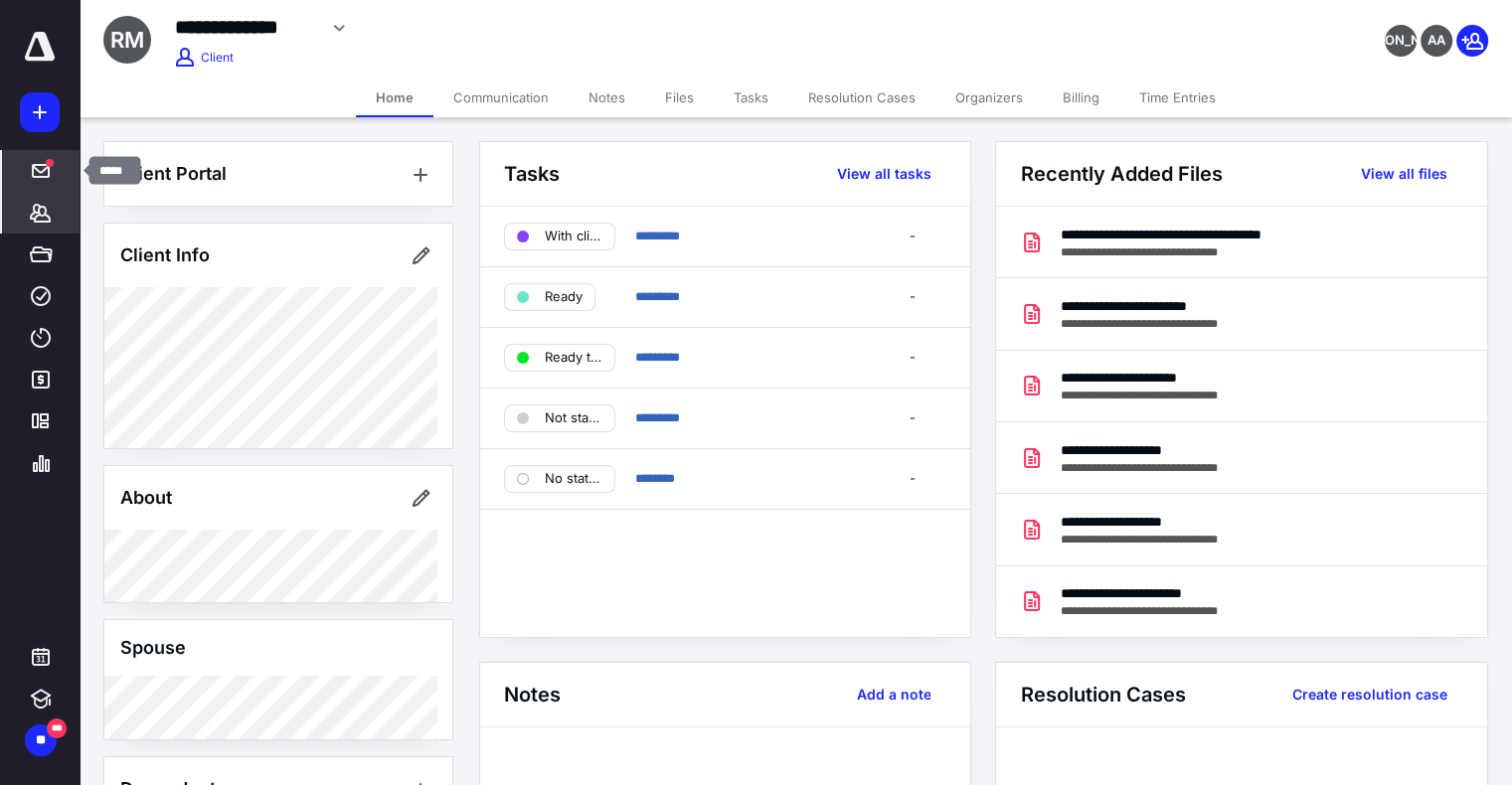 click 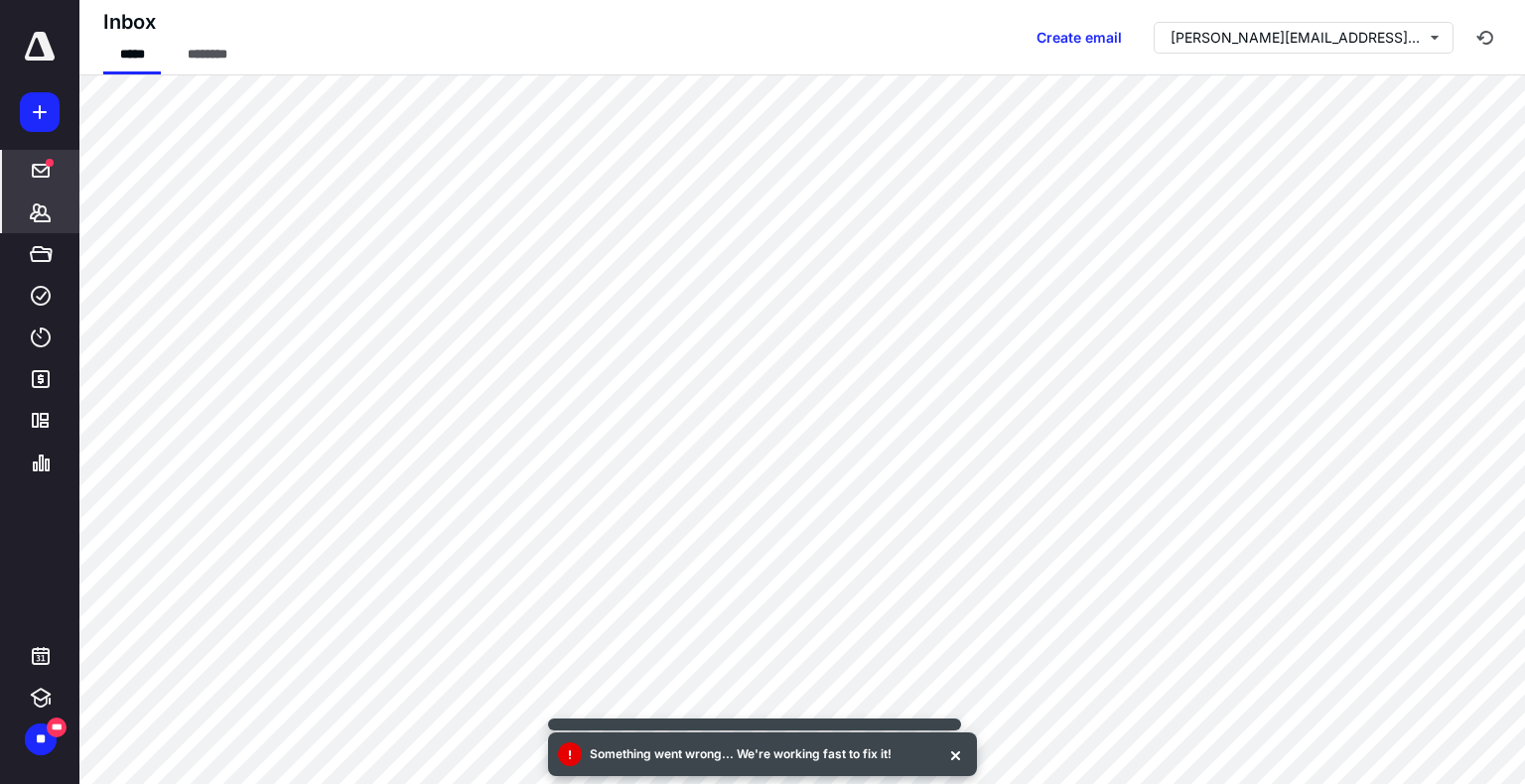 click 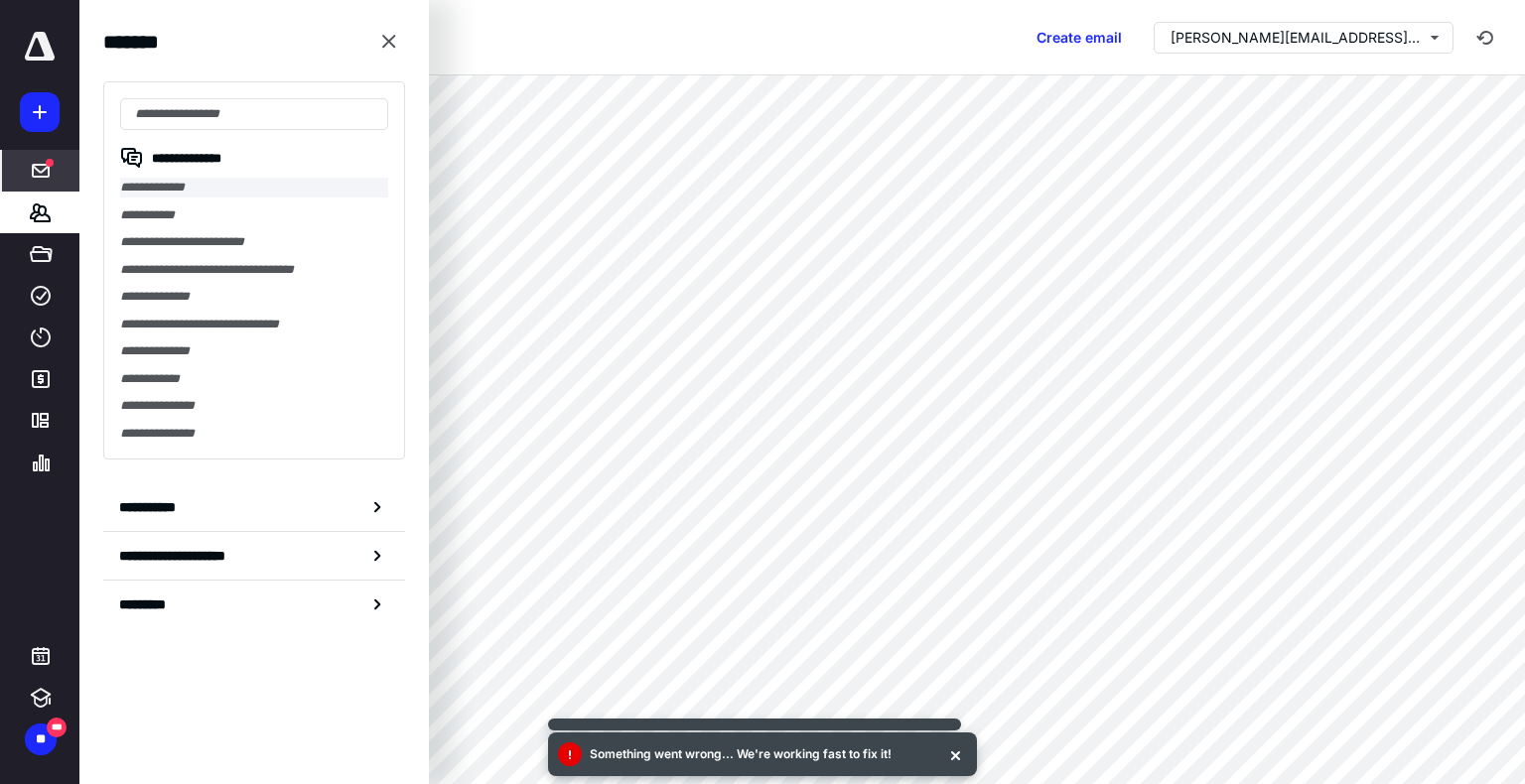 click on "**********" at bounding box center [254, 188] 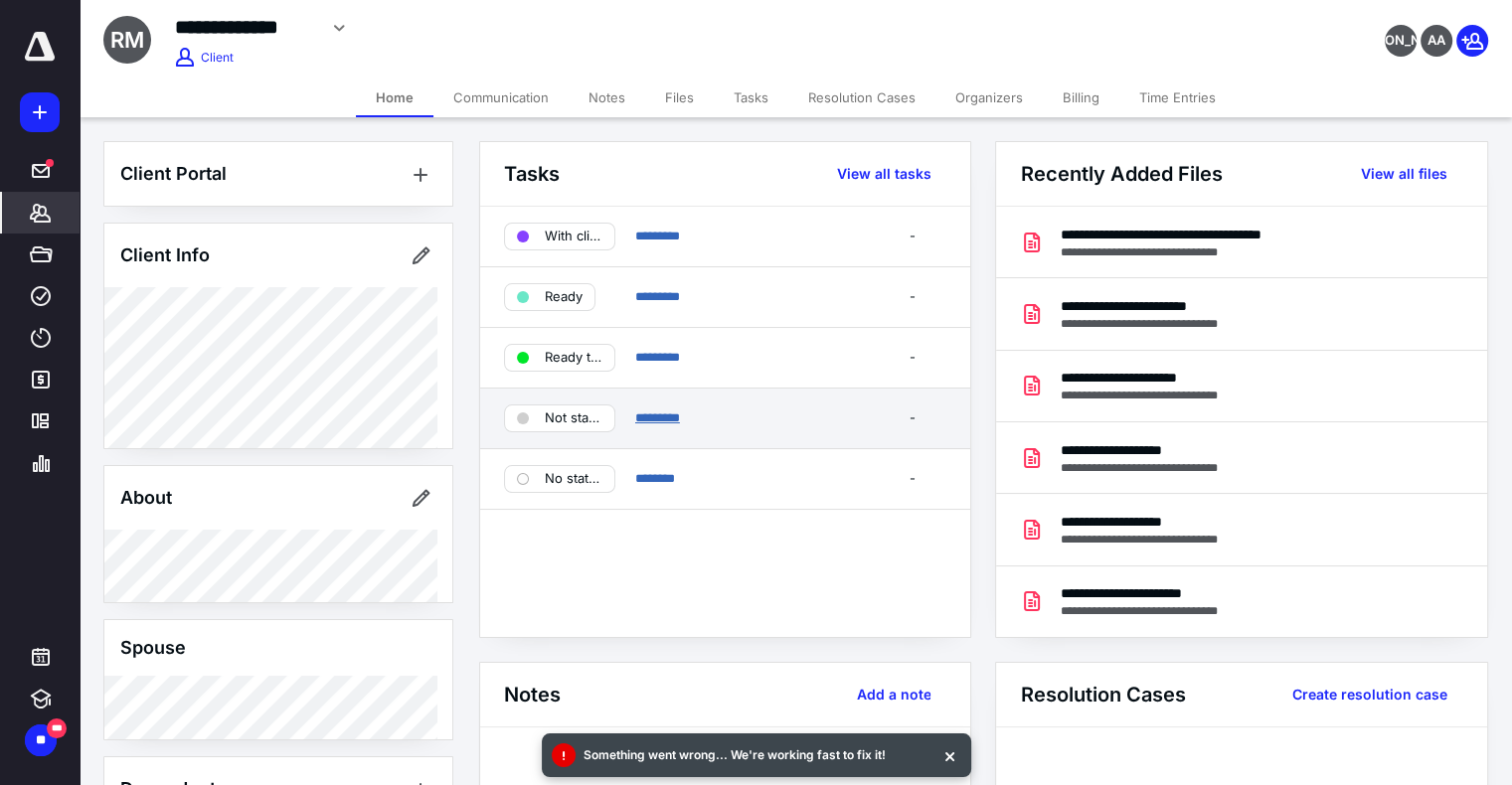click on "*********" at bounding box center [657, 417] 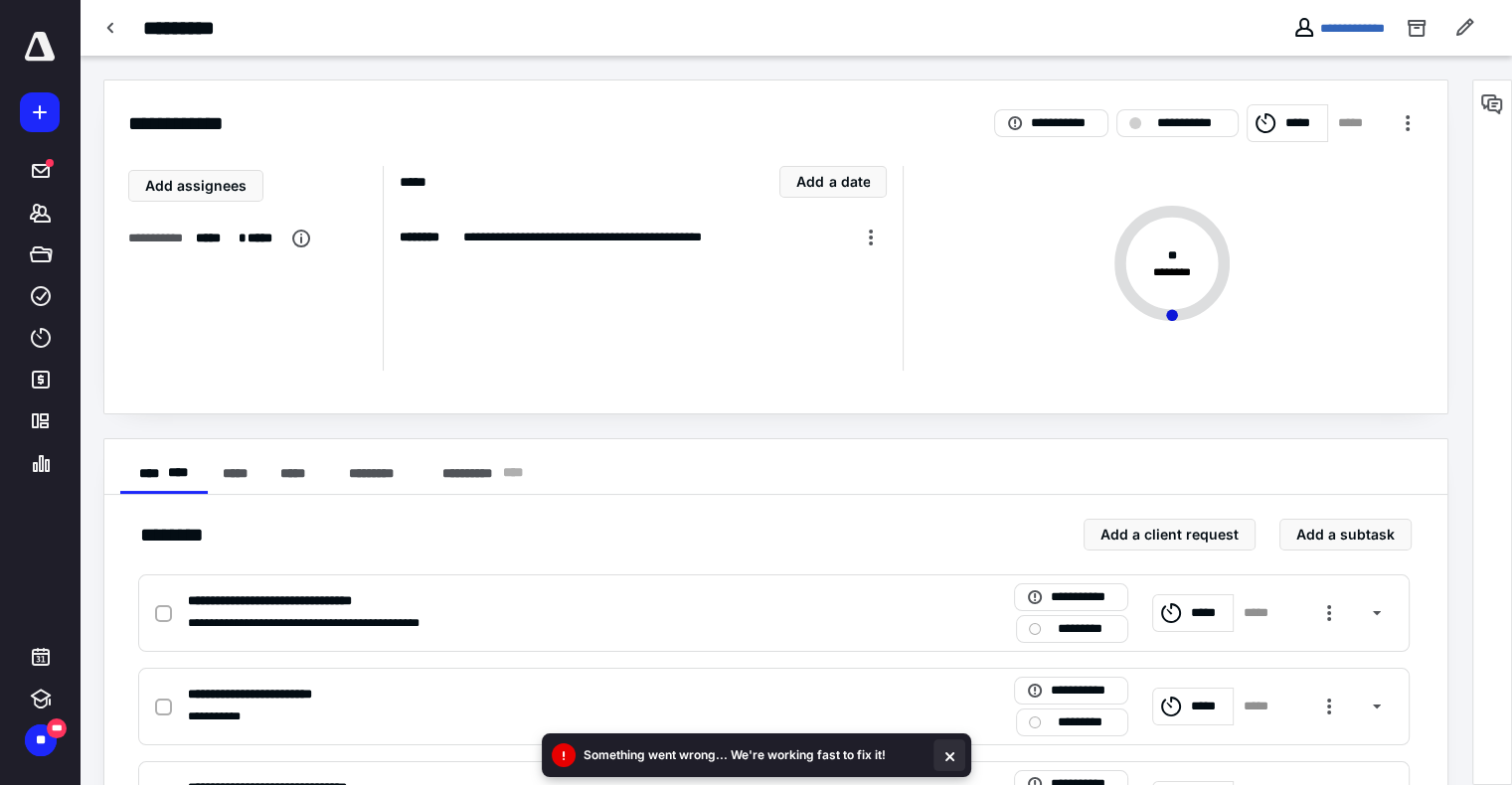 click at bounding box center (949, 755) 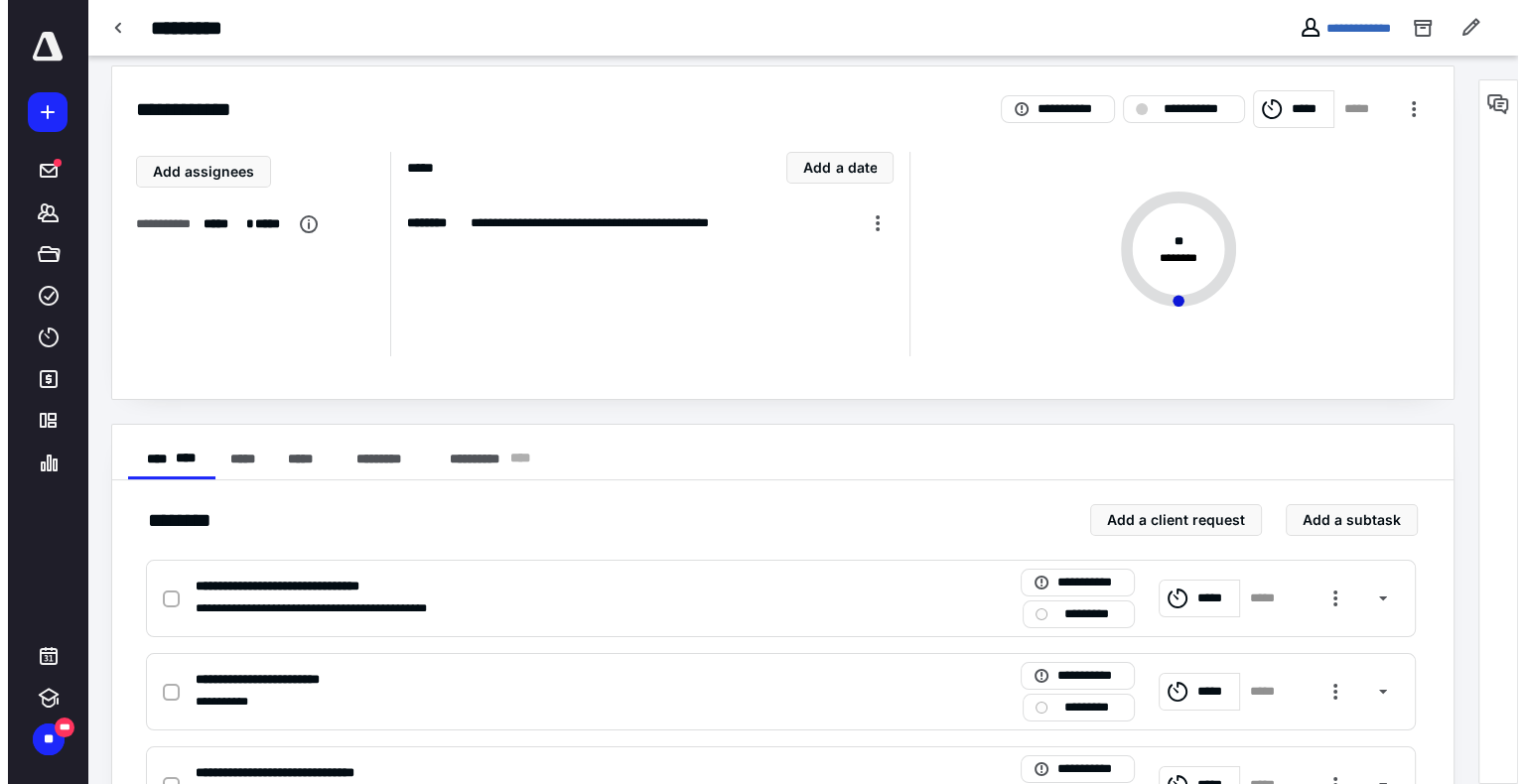 scroll, scrollTop: 0, scrollLeft: 0, axis: both 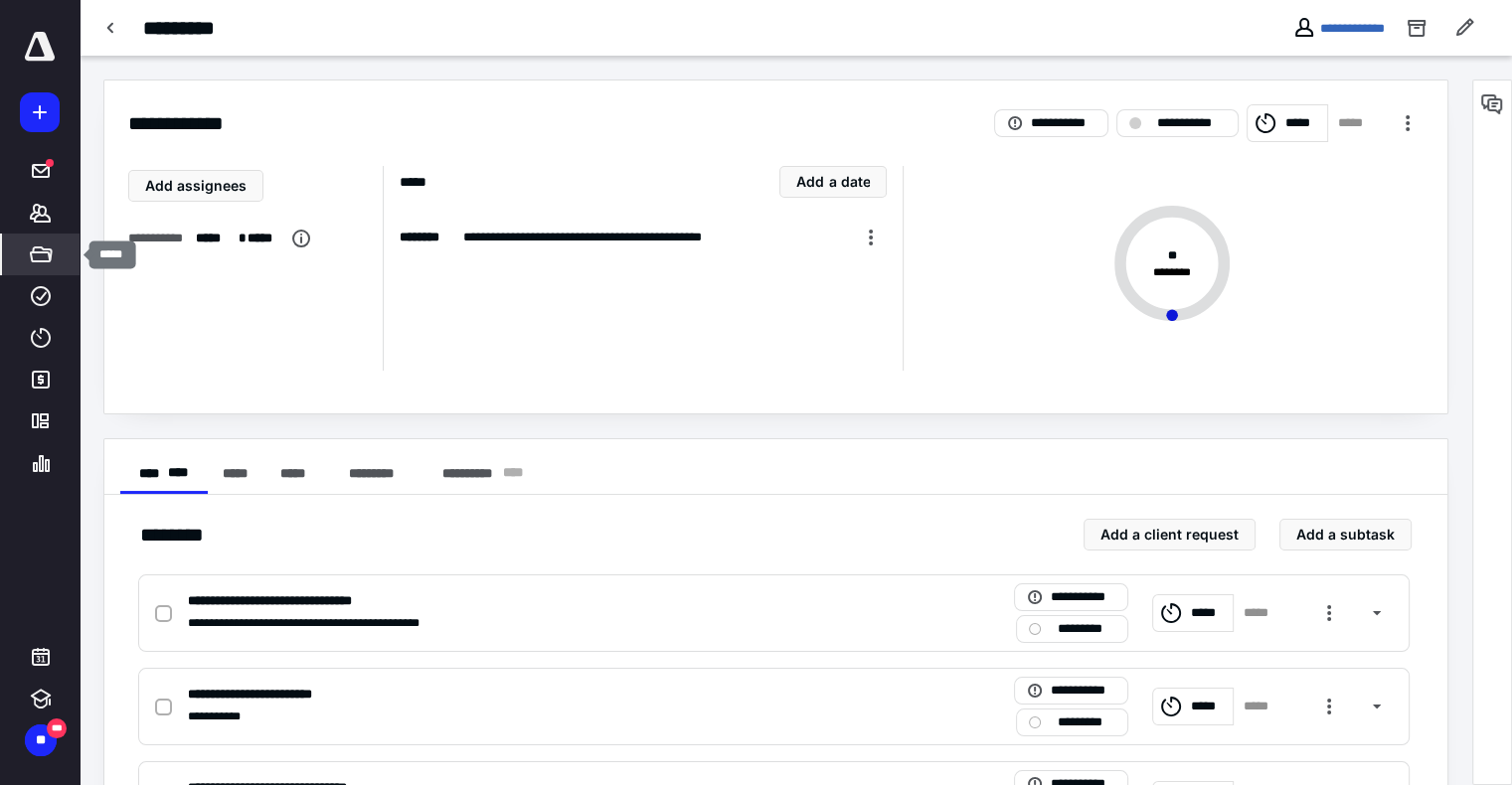 click 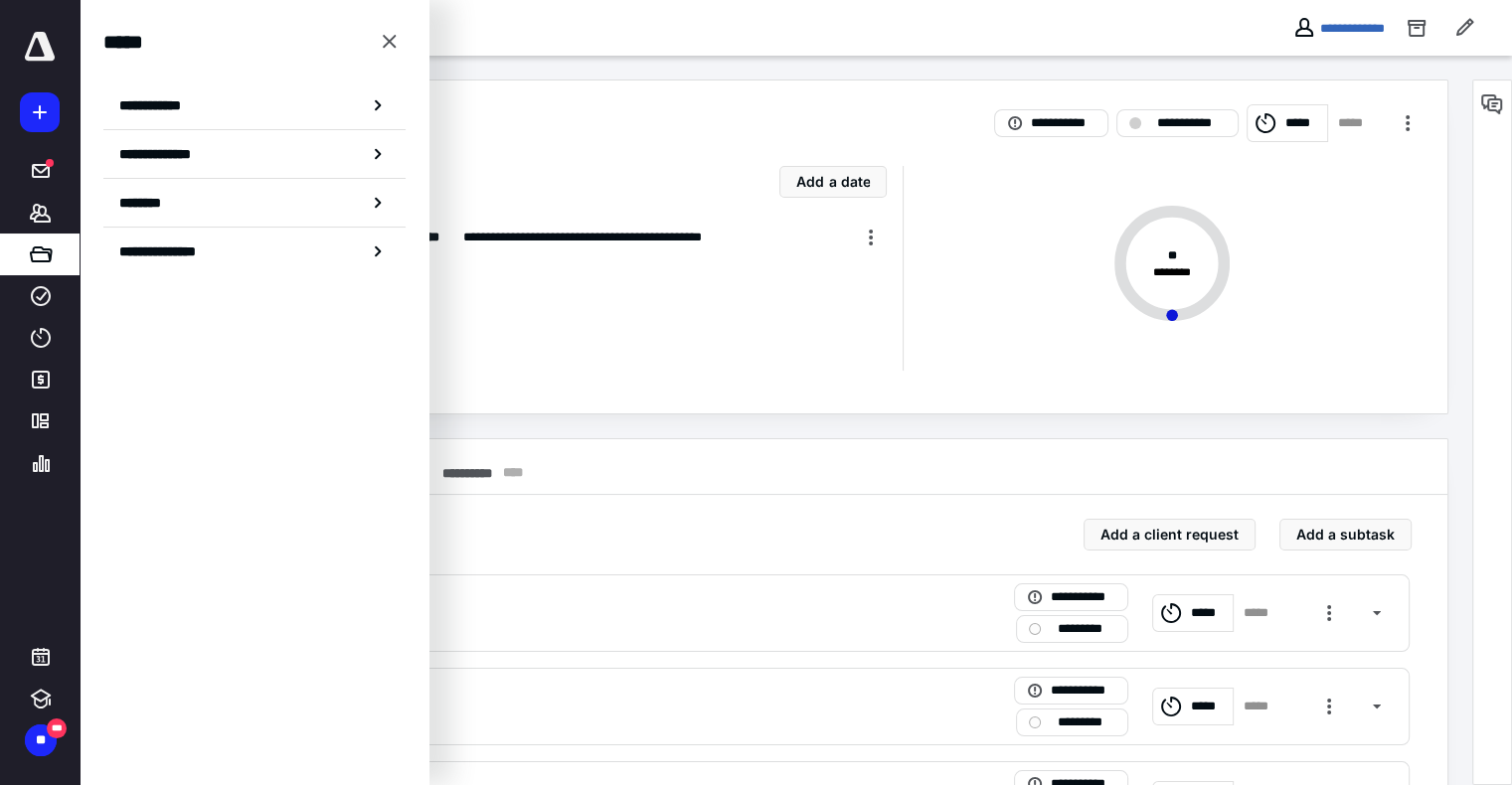 click on "**********" at bounding box center [642, 268] 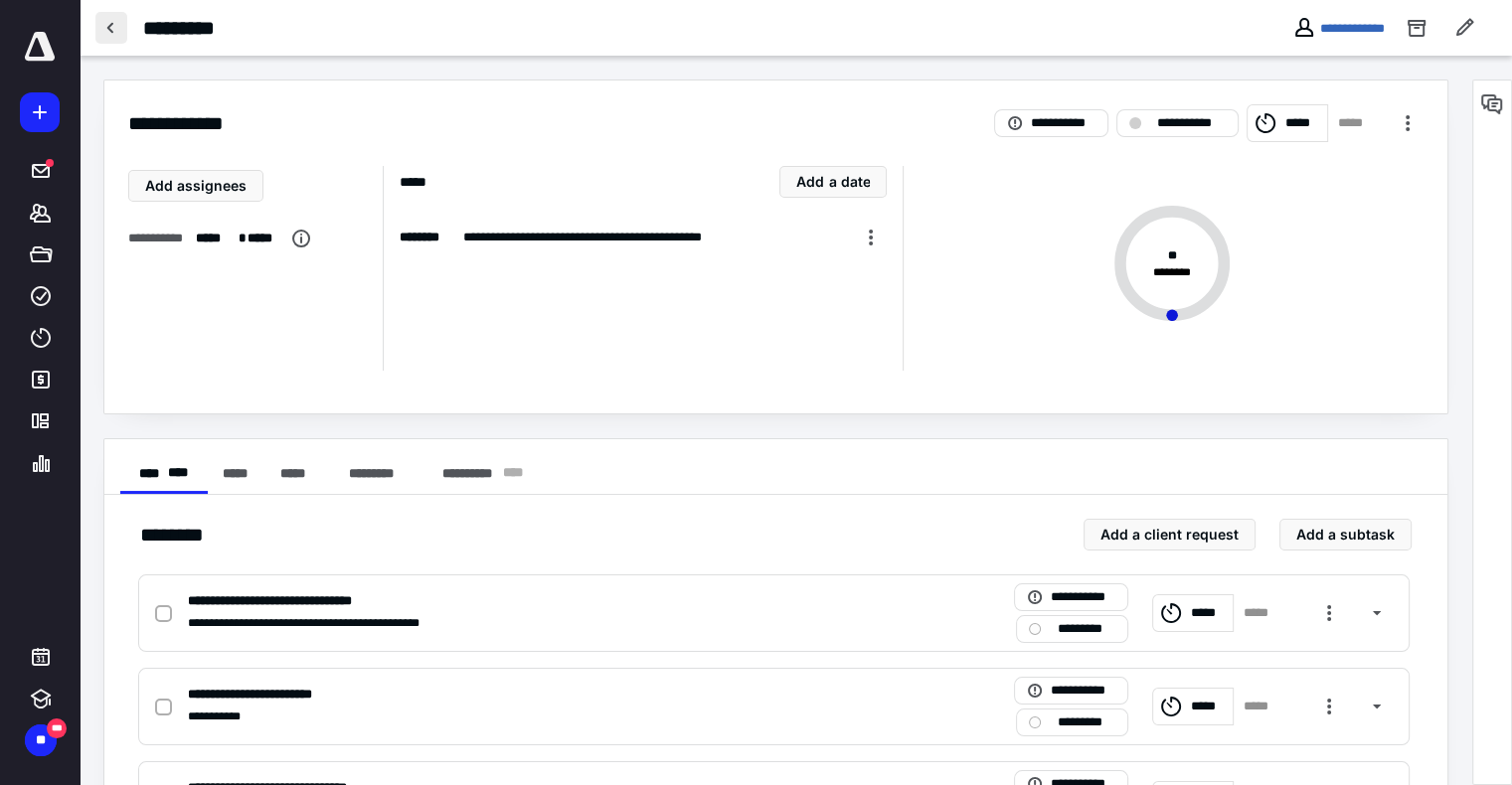 click at bounding box center (111, 28) 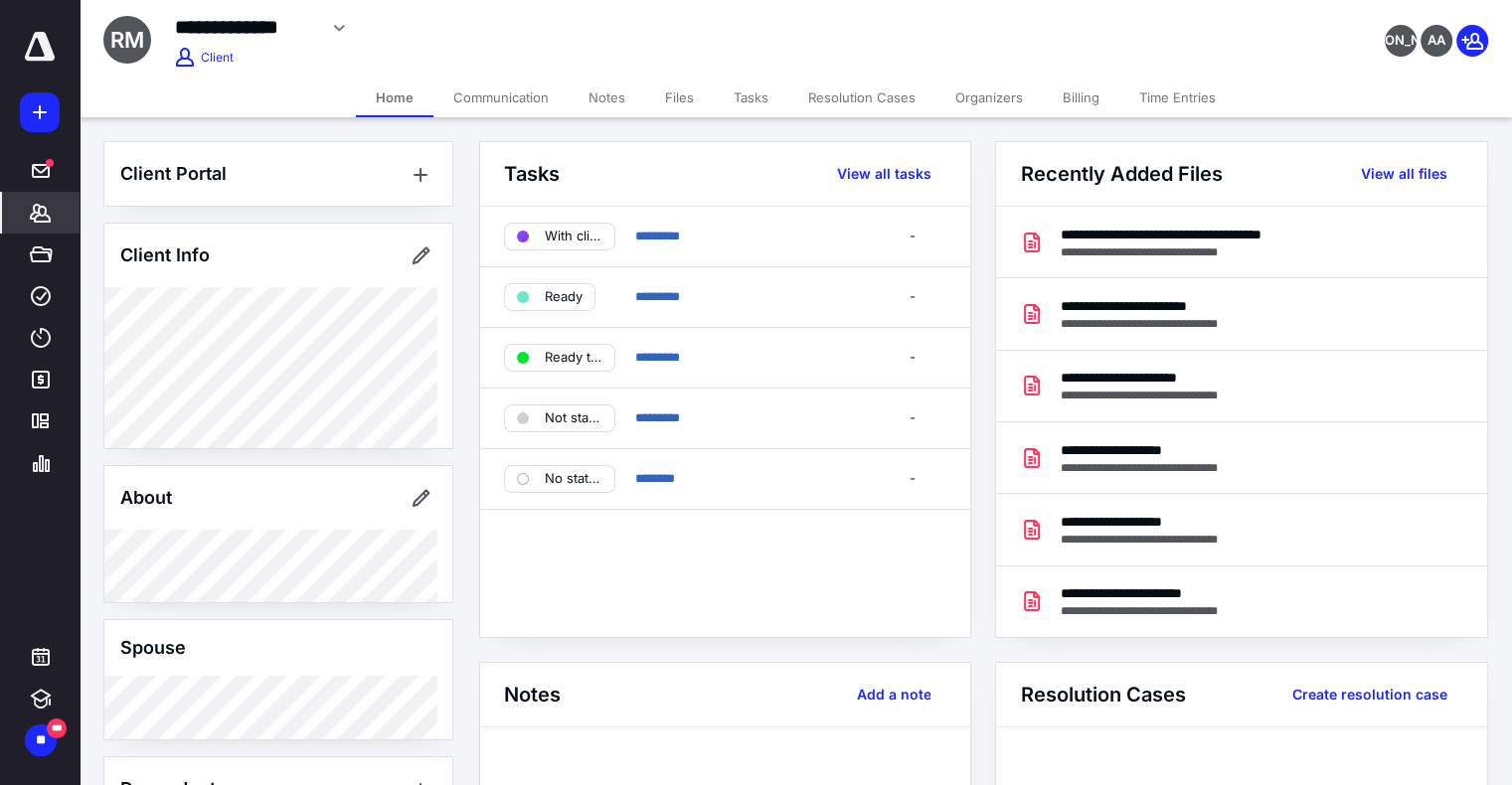 click on "Files" at bounding box center [679, 97] 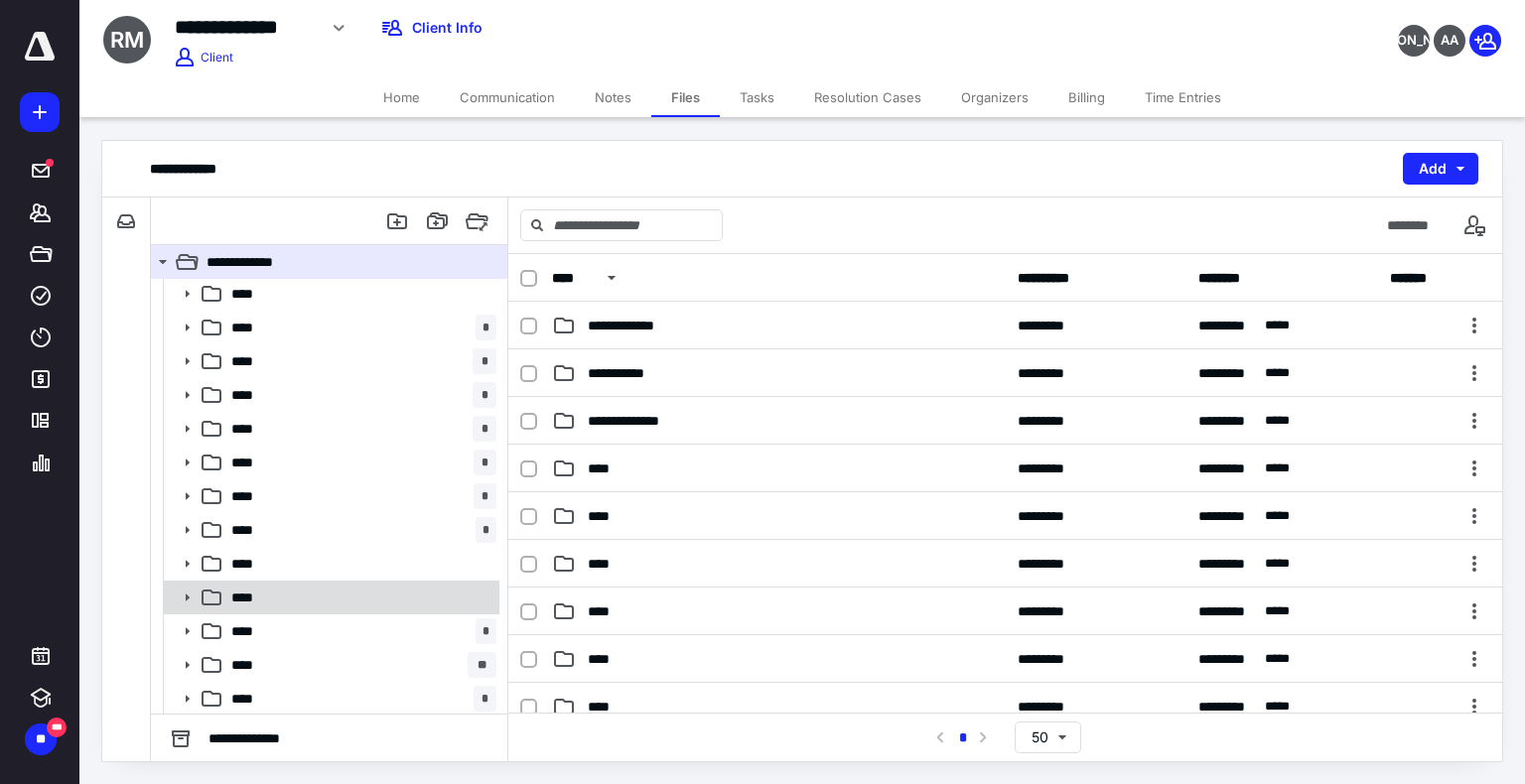 scroll, scrollTop: 442, scrollLeft: 0, axis: vertical 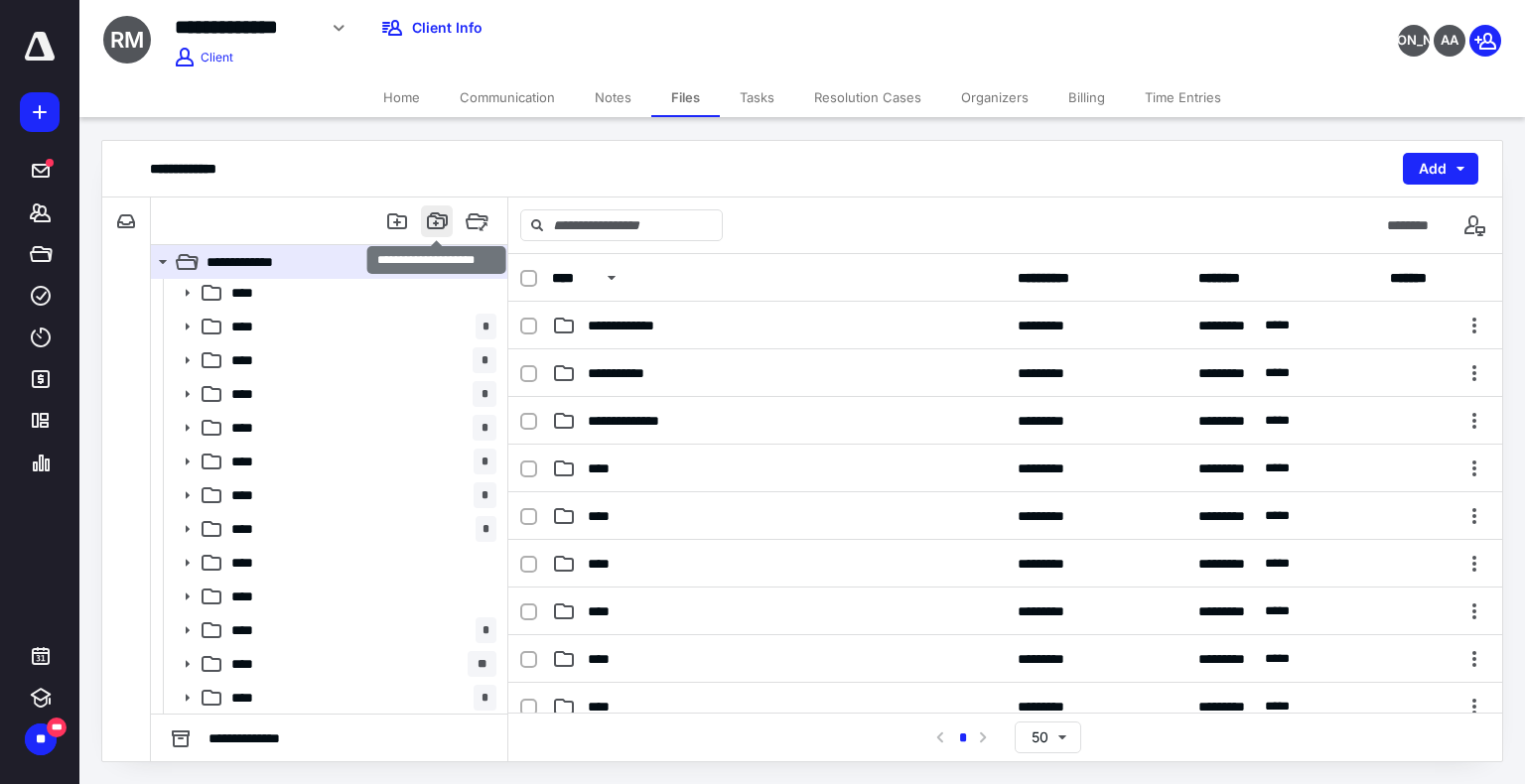 click at bounding box center (437, 221) 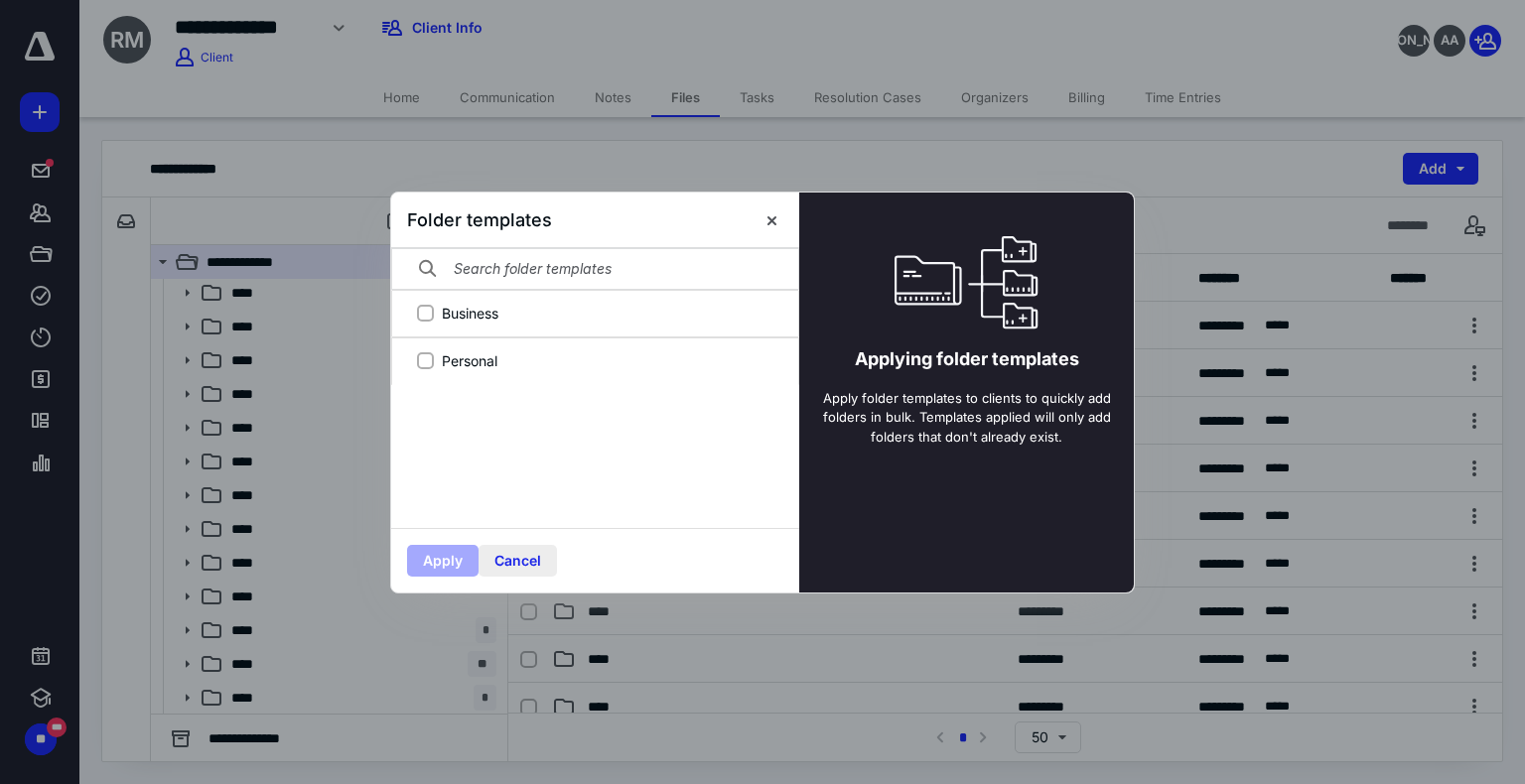 click on "Cancel" at bounding box center (517, 561) 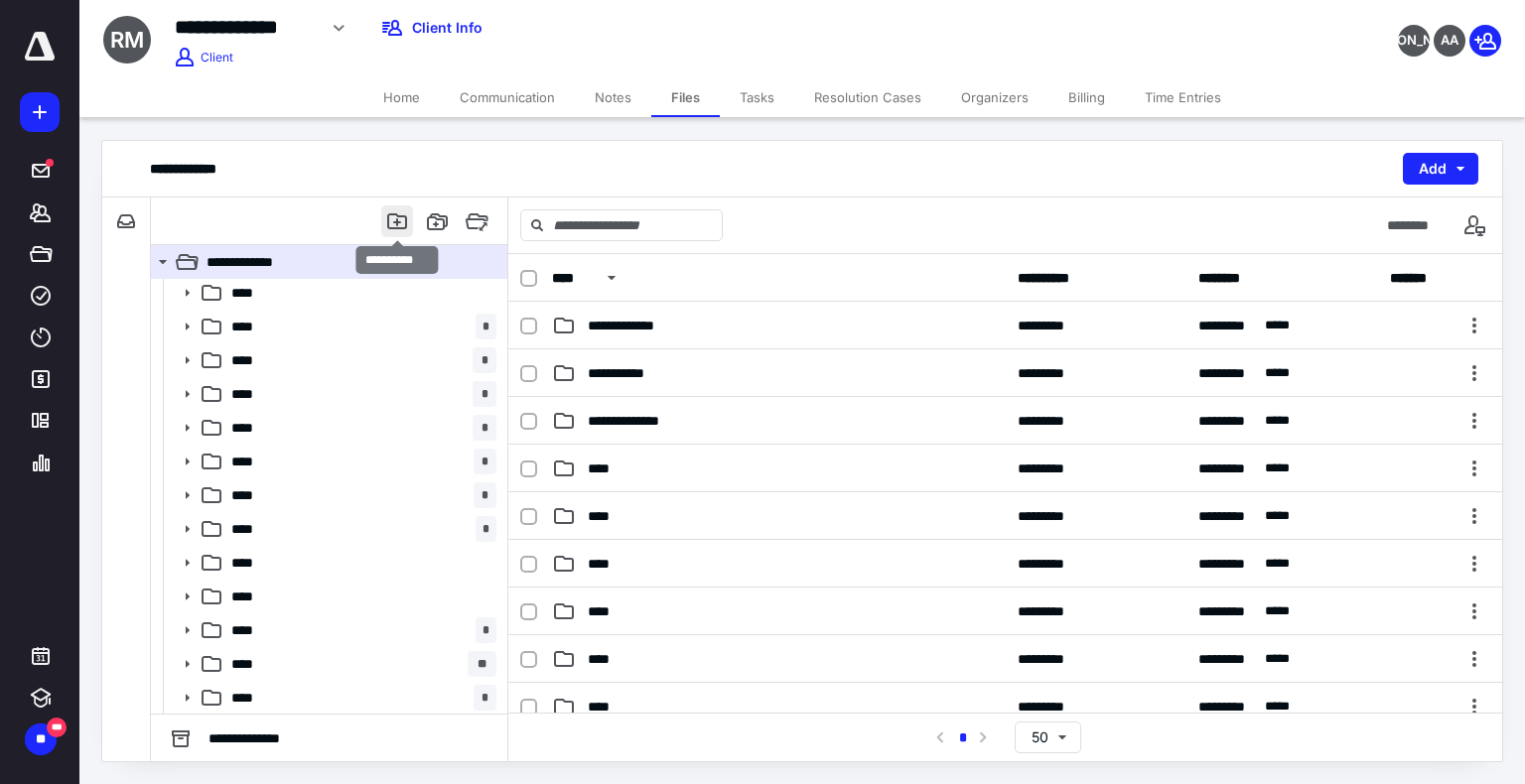 click at bounding box center (397, 221) 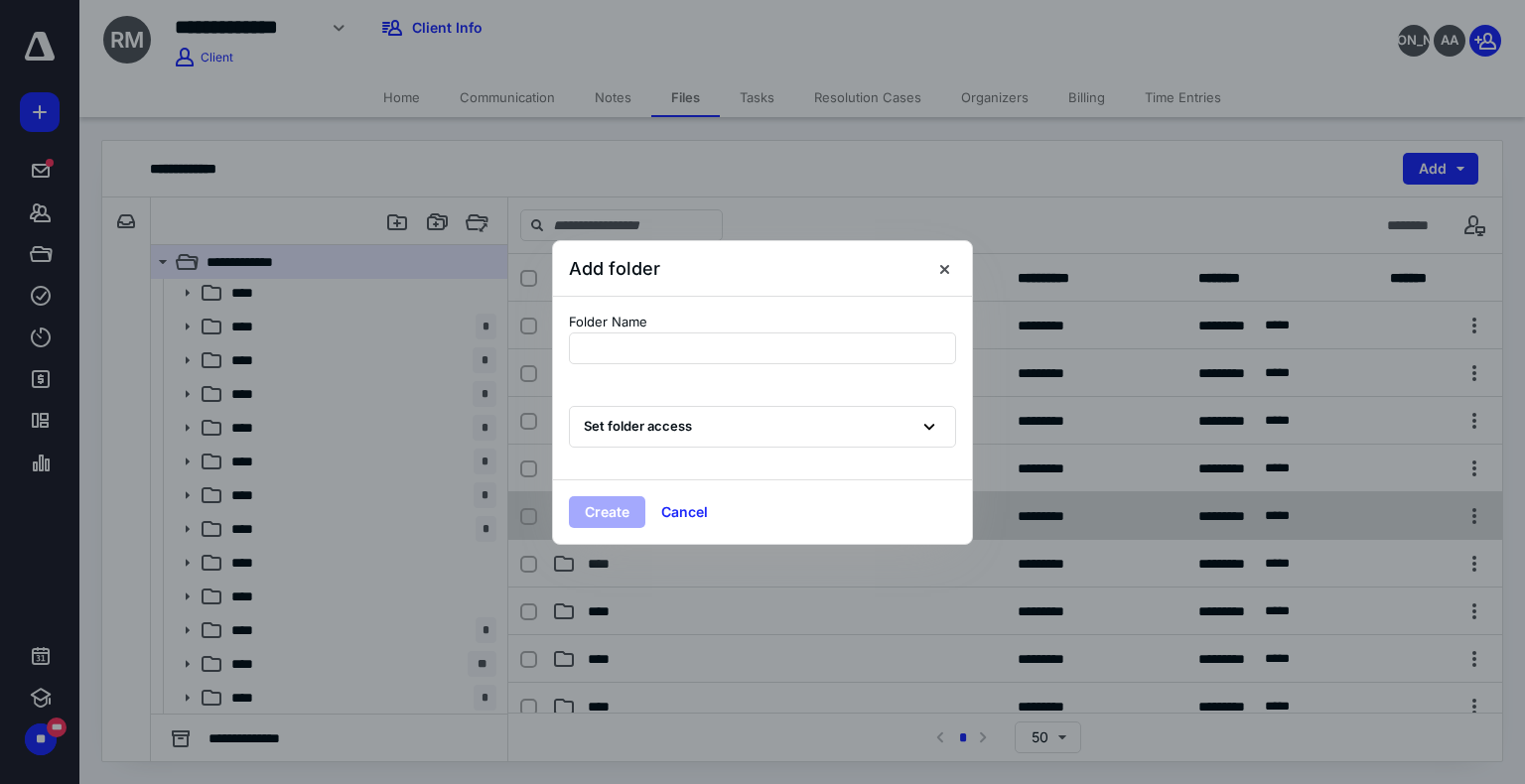 click on "Cancel" at bounding box center [684, 512] 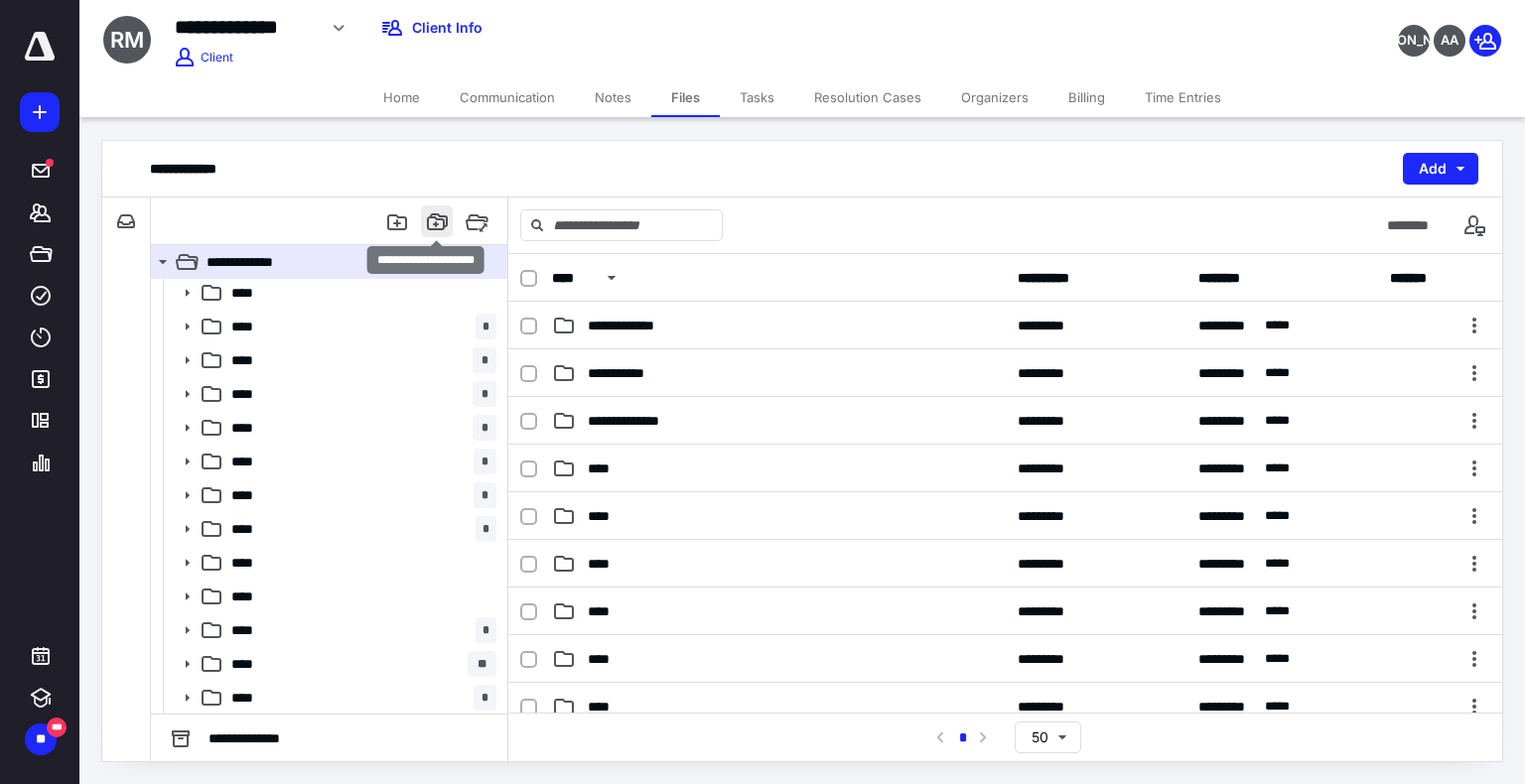 click at bounding box center (437, 221) 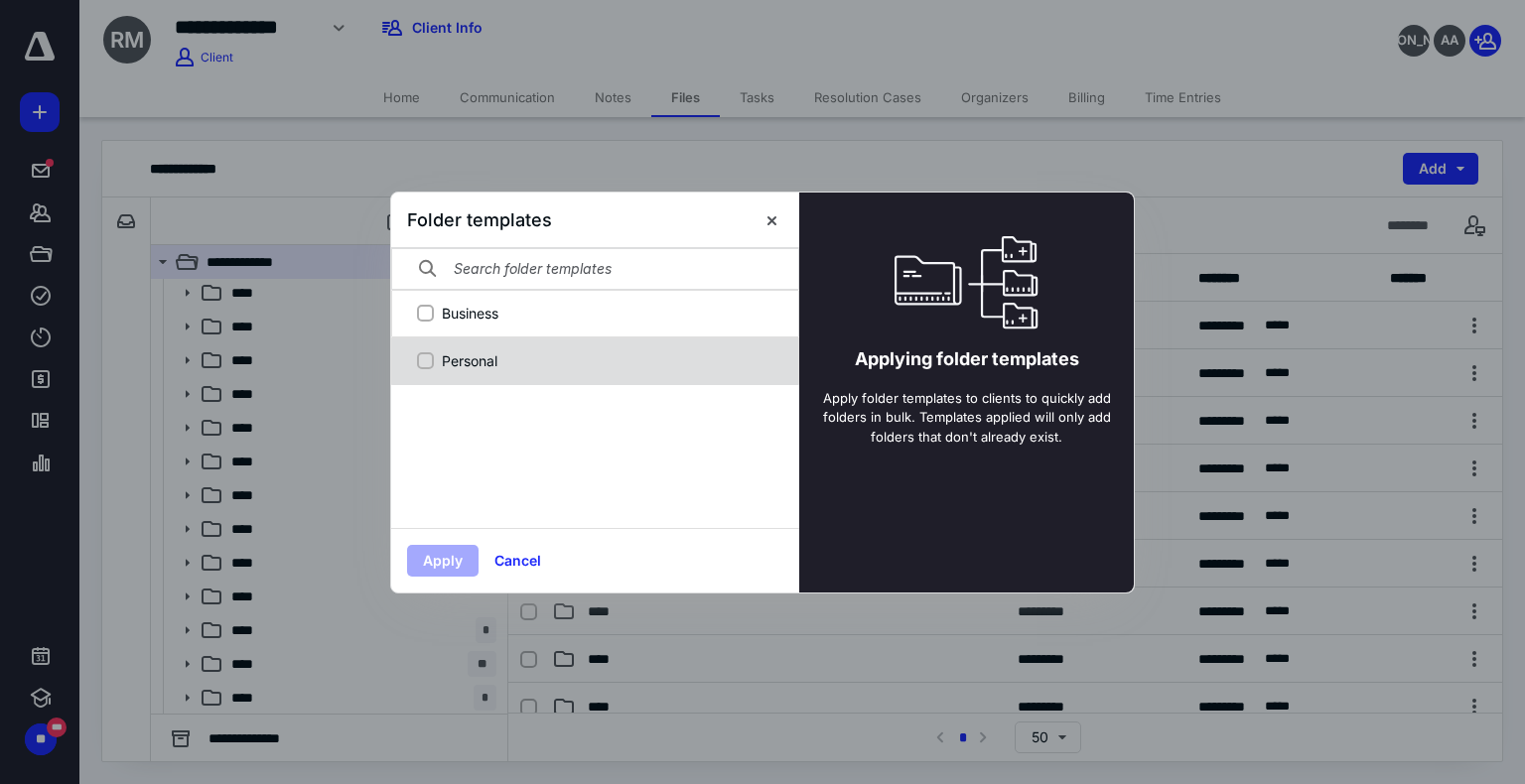 click 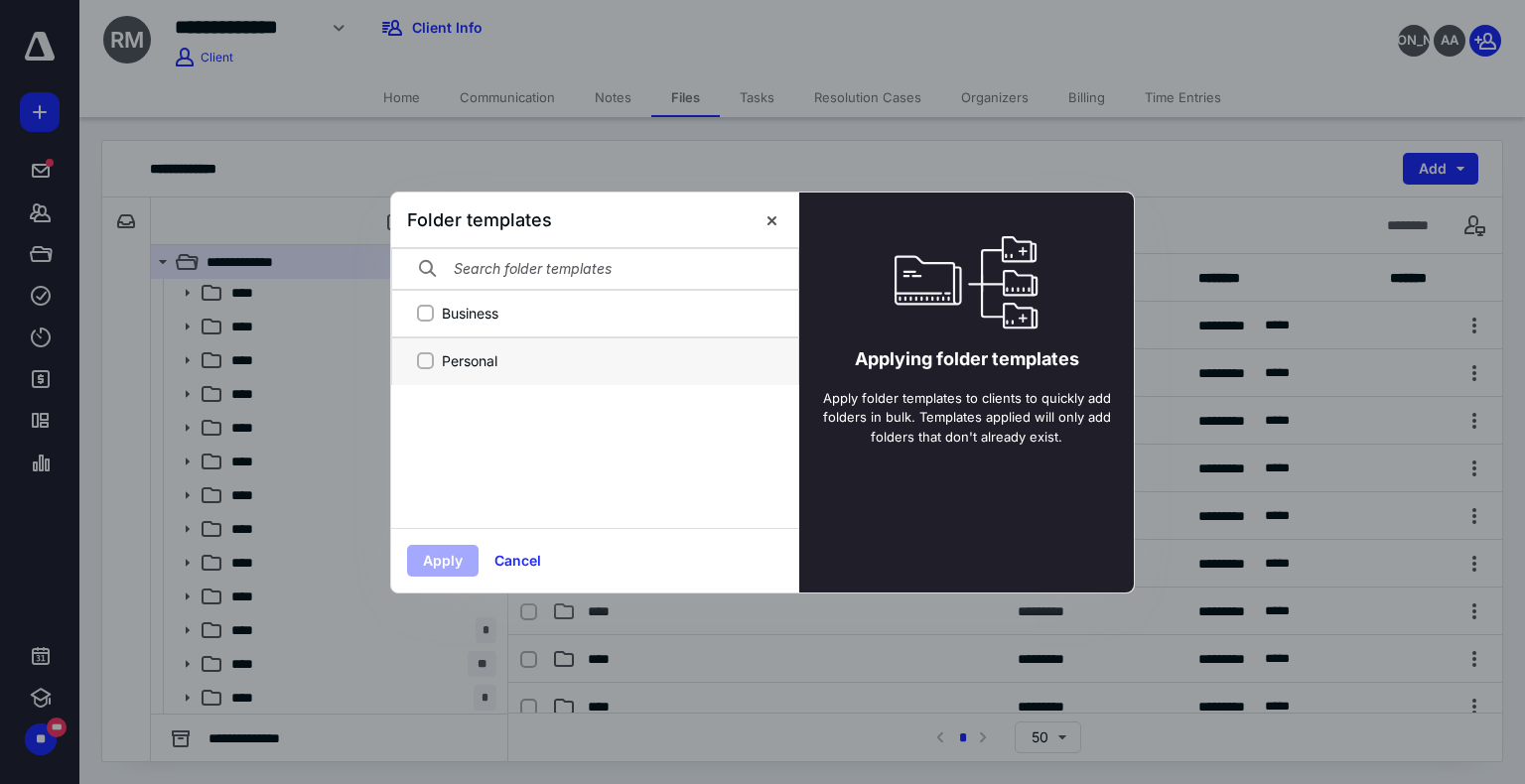 click on "Personal" at bounding box center (425, 360) 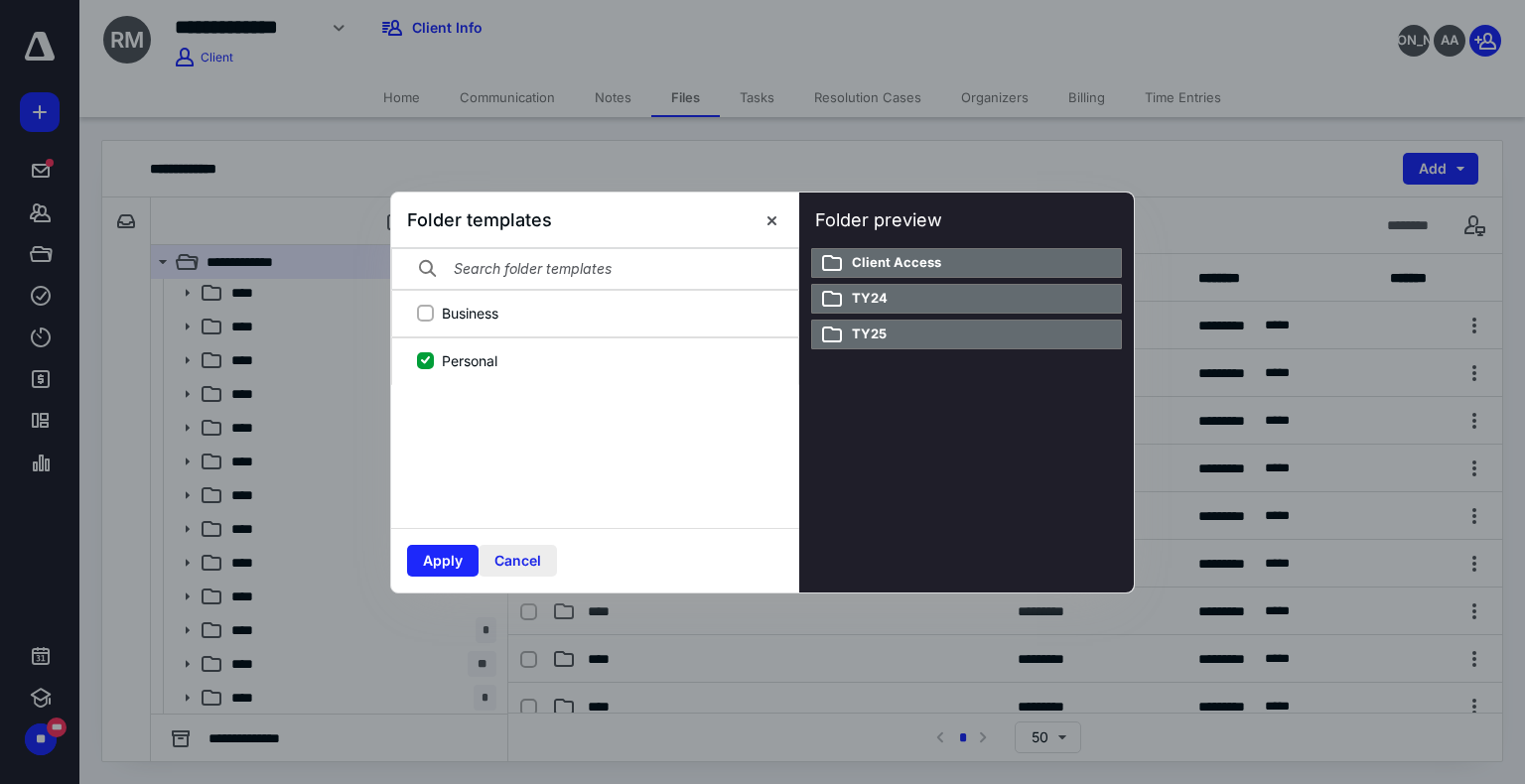 click on "Cancel" at bounding box center [517, 561] 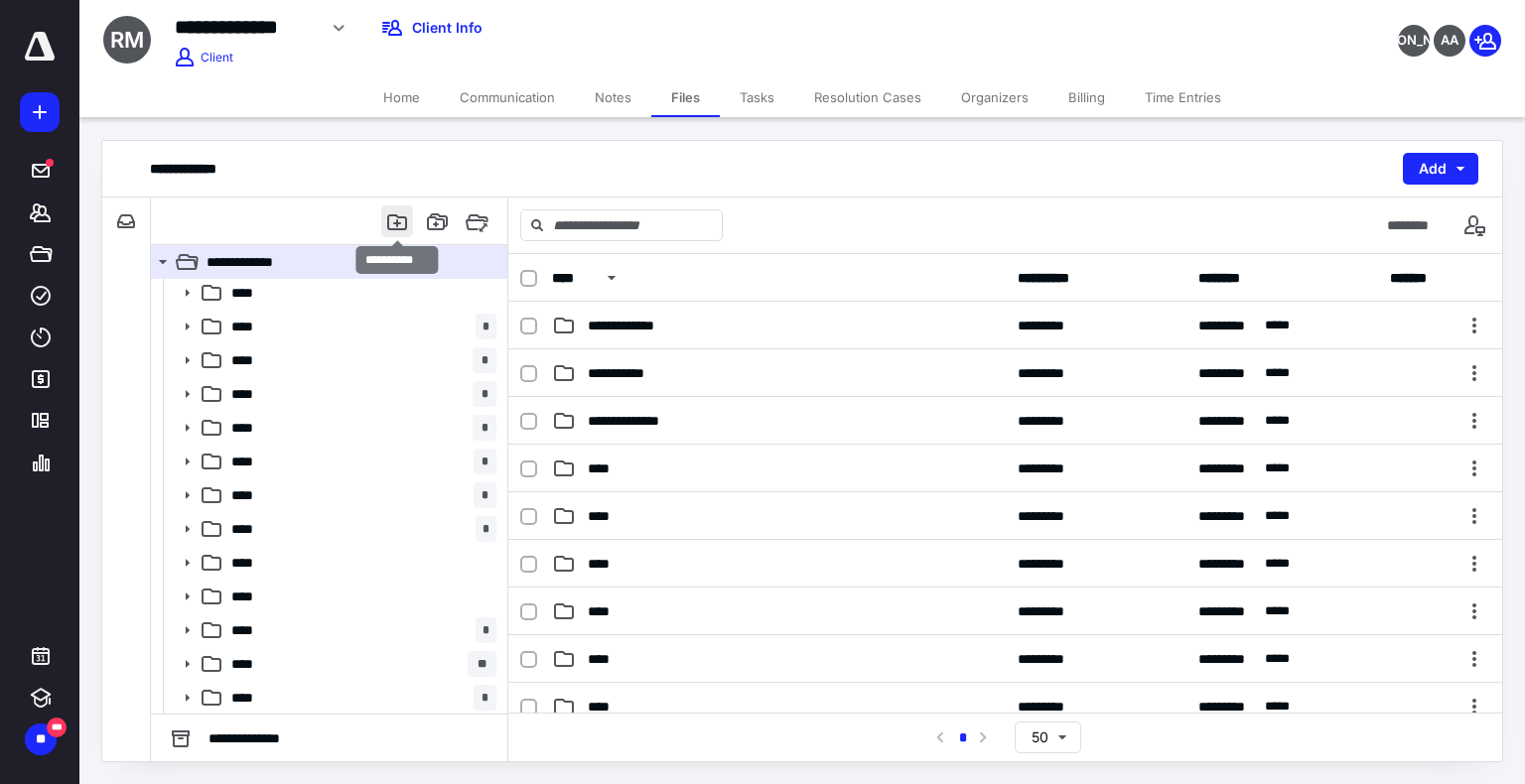 click at bounding box center [397, 221] 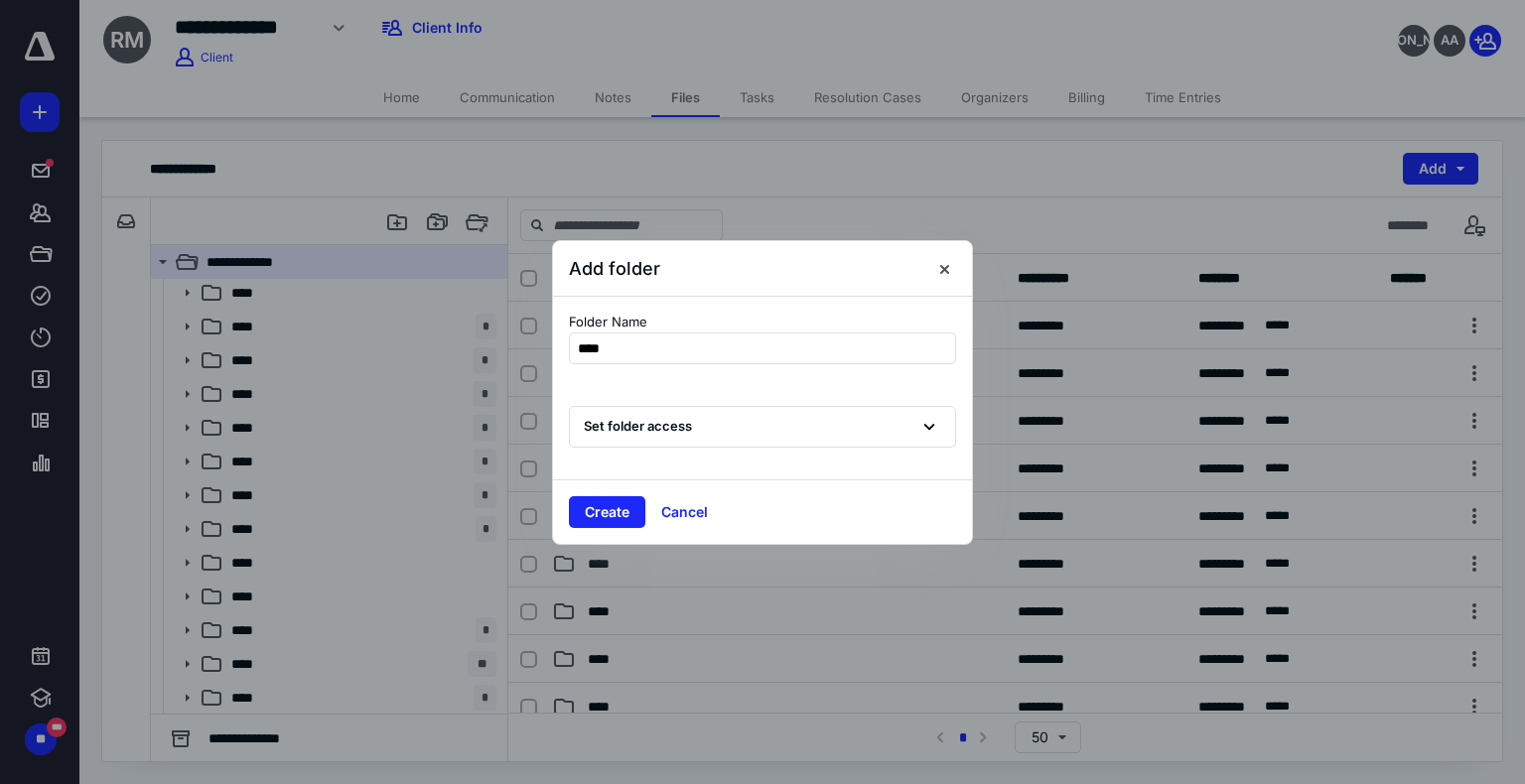 type on "****" 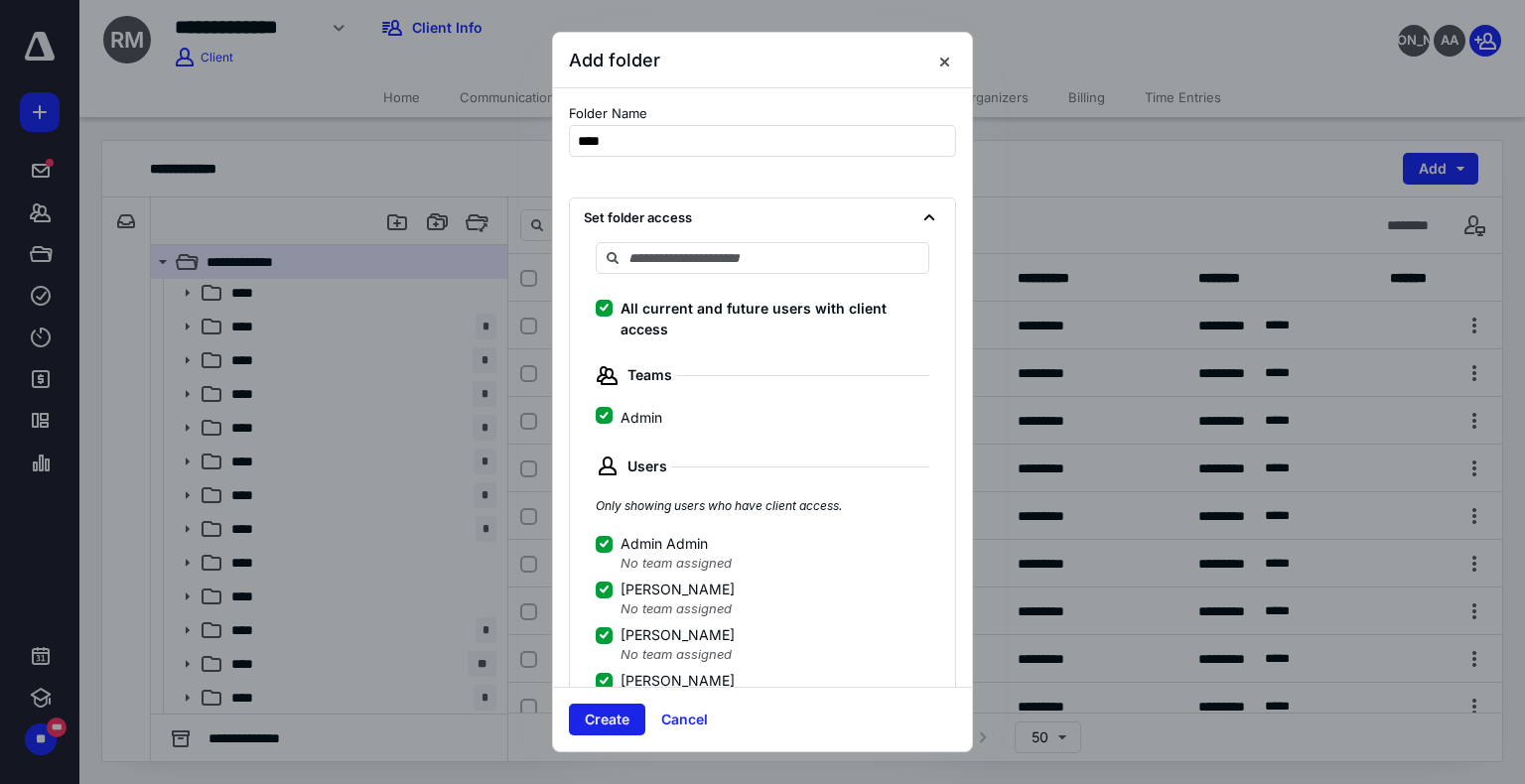 click on "Create" at bounding box center [607, 719] 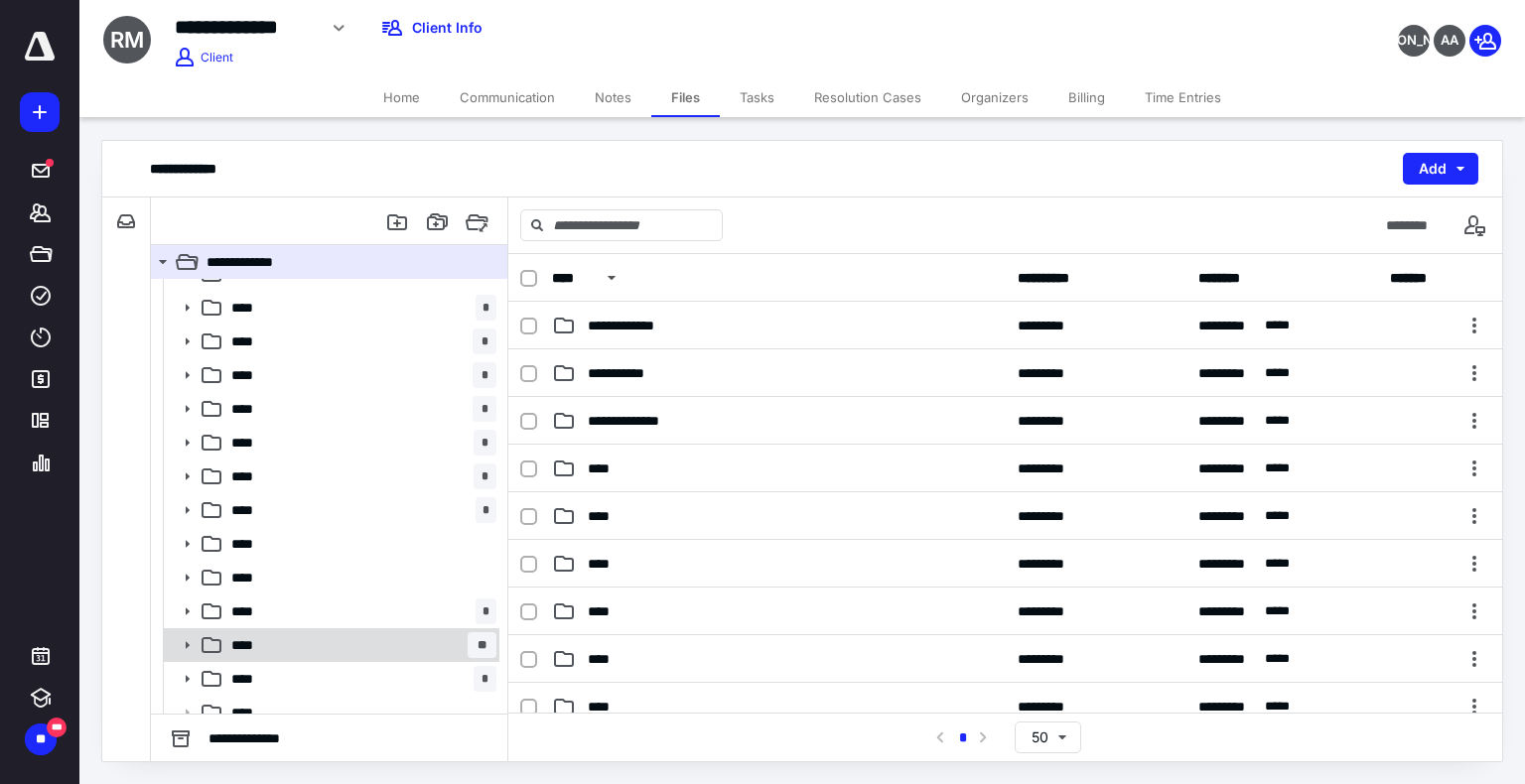 scroll, scrollTop: 475, scrollLeft: 0, axis: vertical 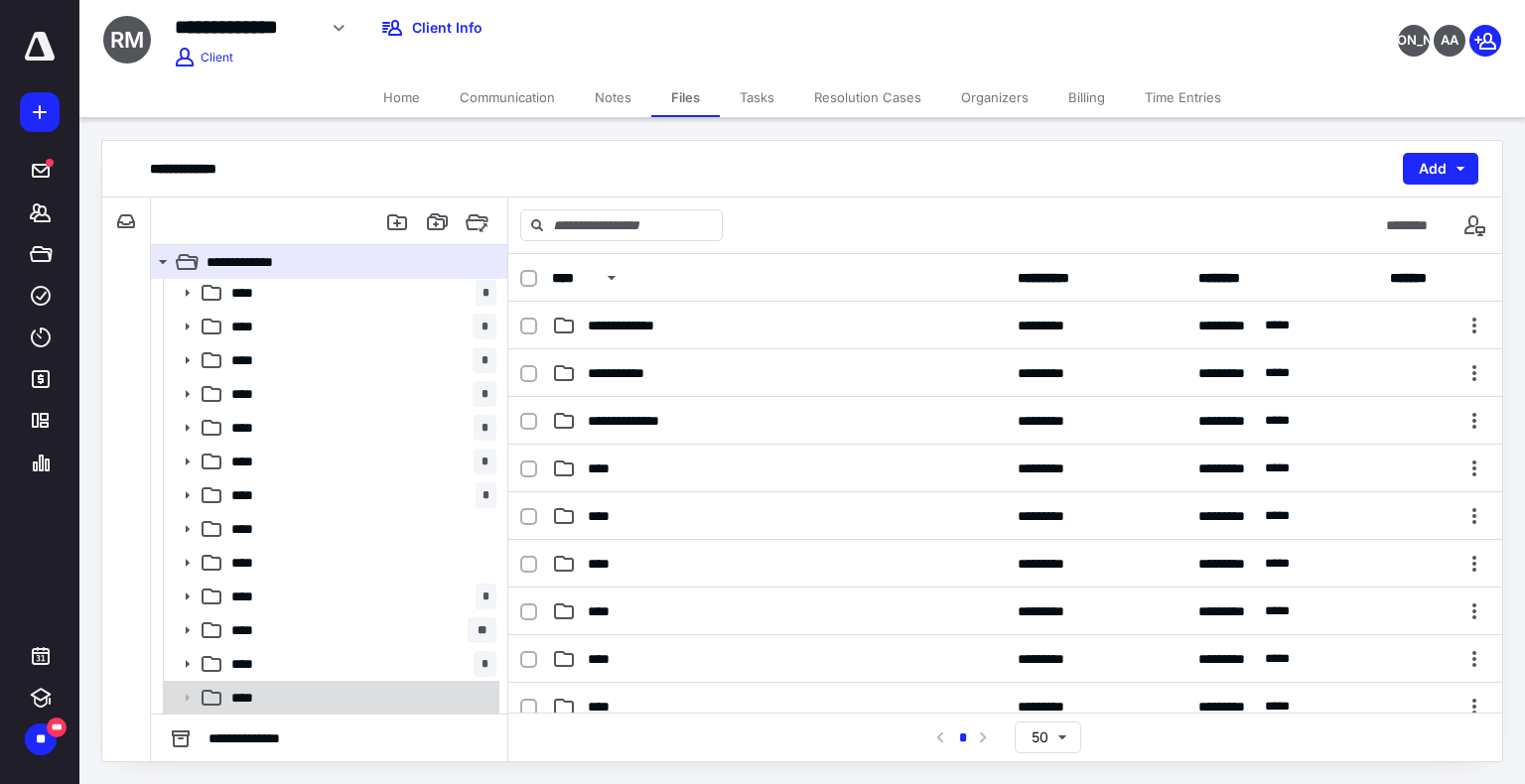 click on "****" at bounding box center [249, 698] 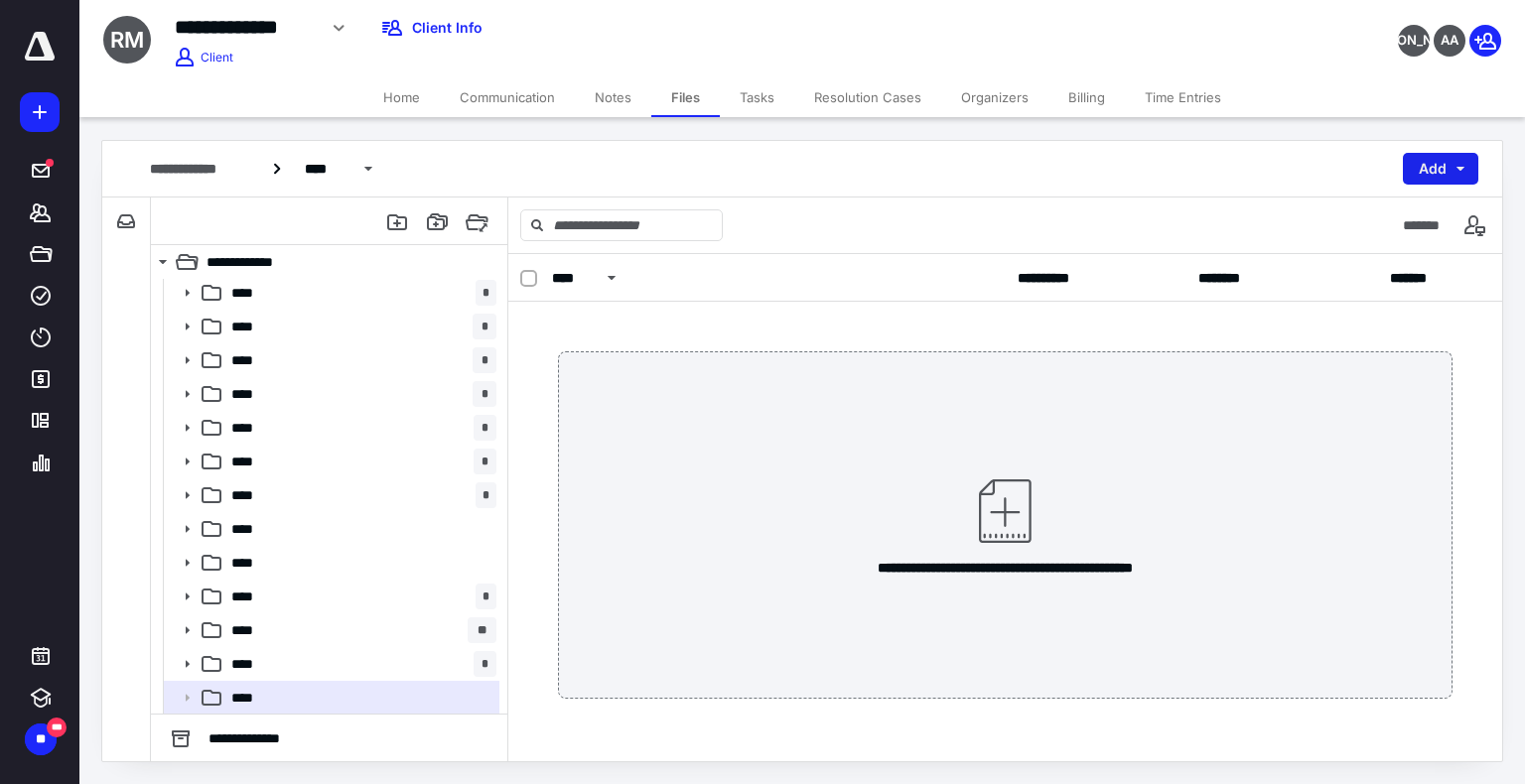 click on "Add" at bounding box center [1441, 169] 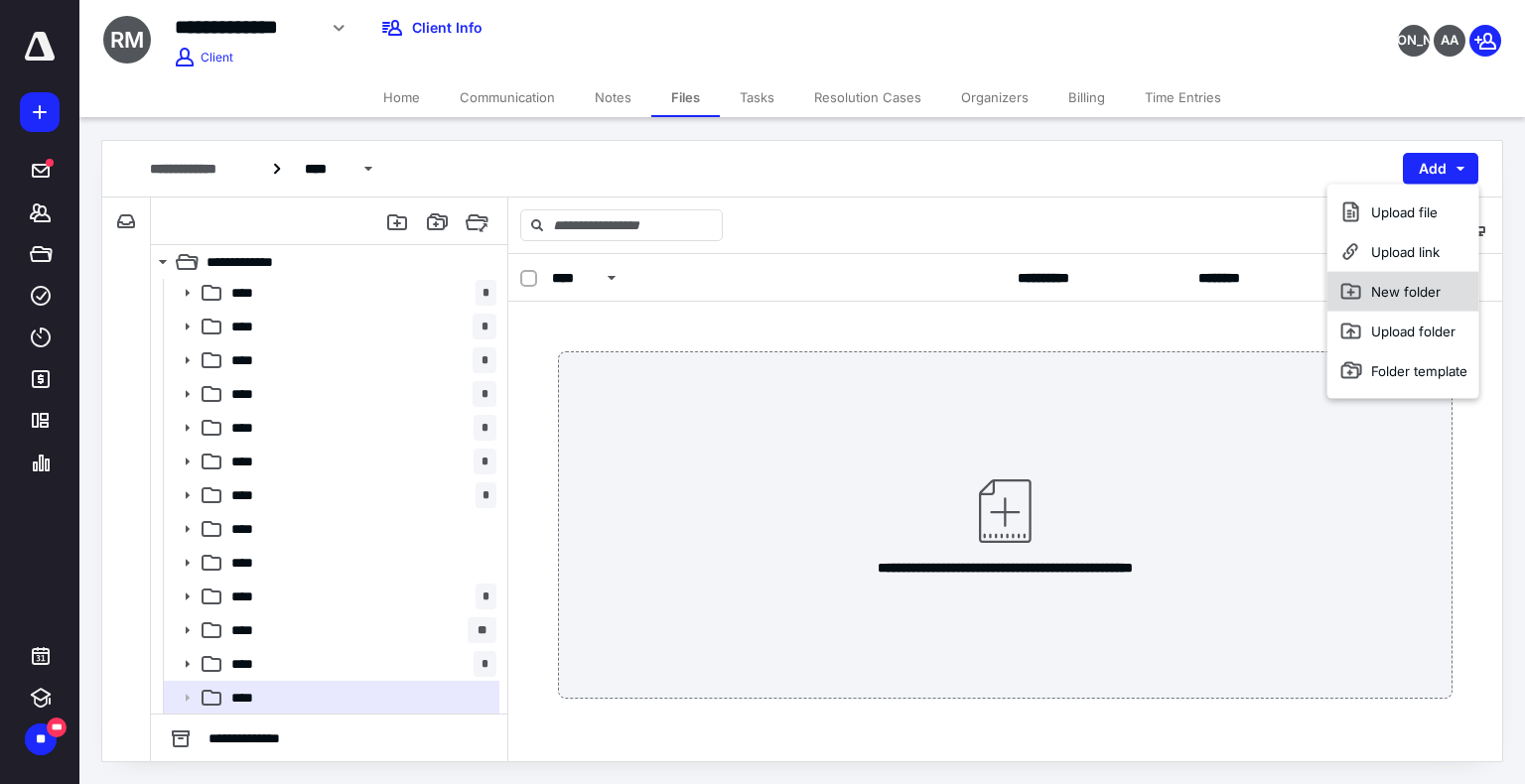 click on "New folder" at bounding box center (1403, 292) 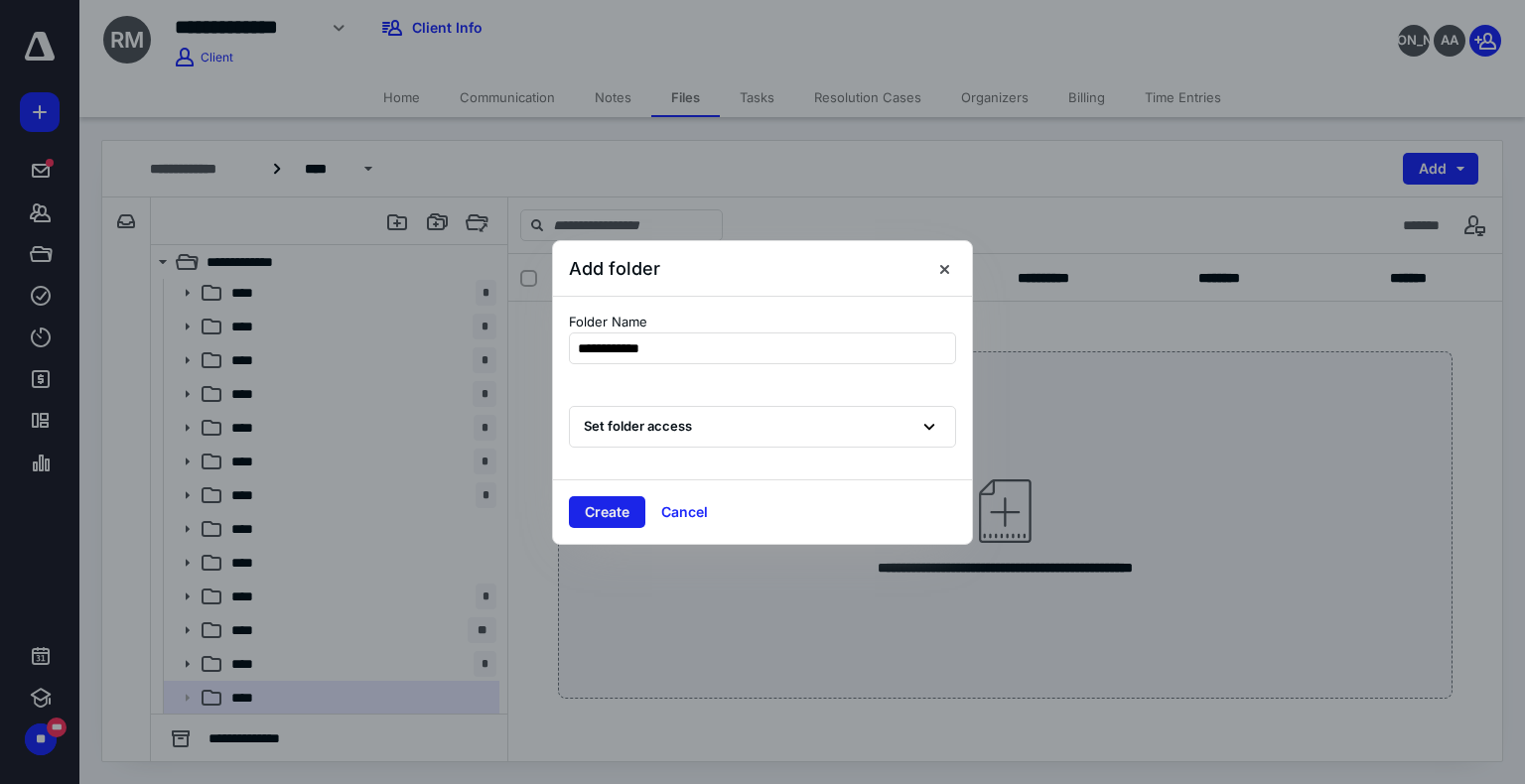 type on "**********" 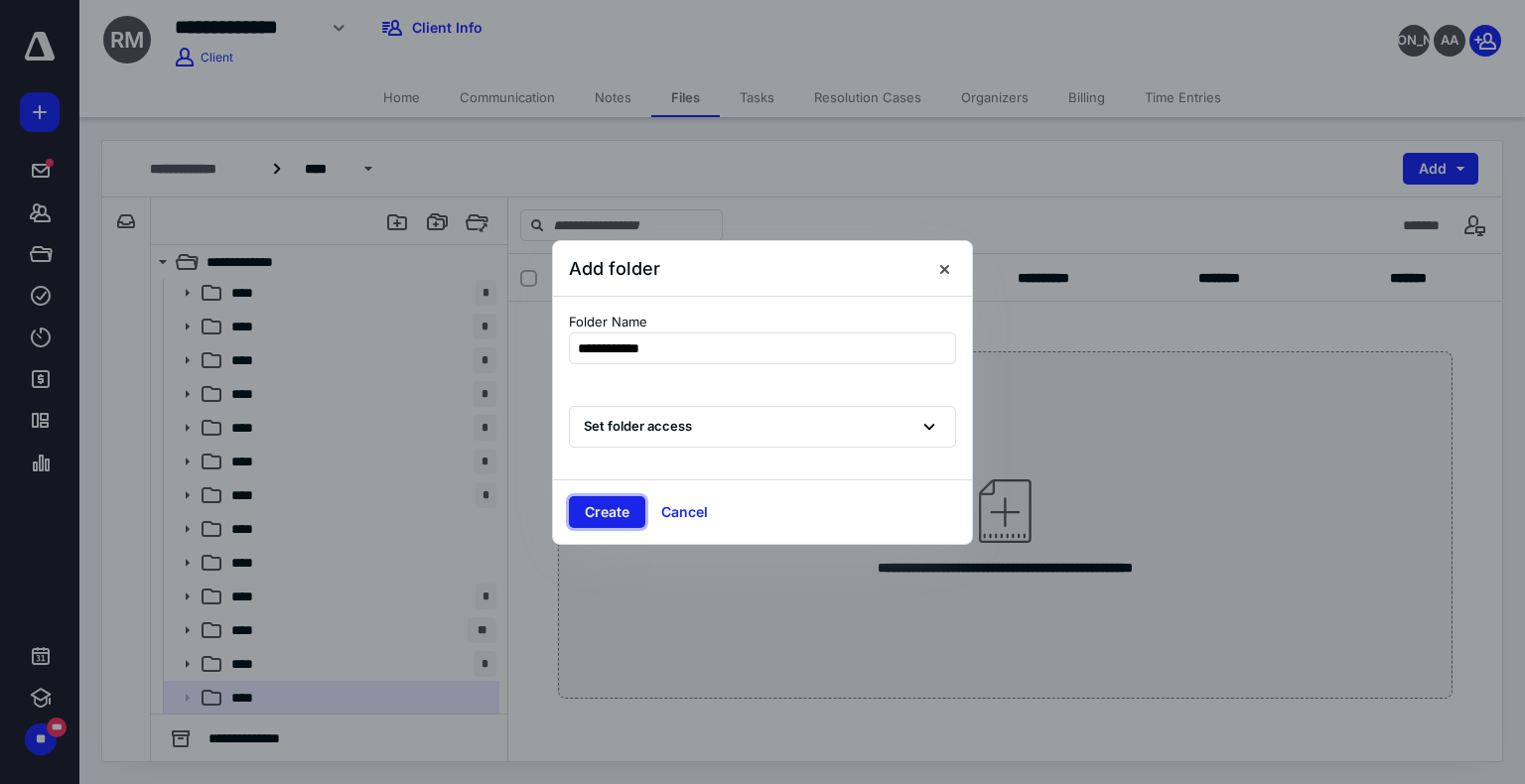 click on "Create" at bounding box center (607, 512) 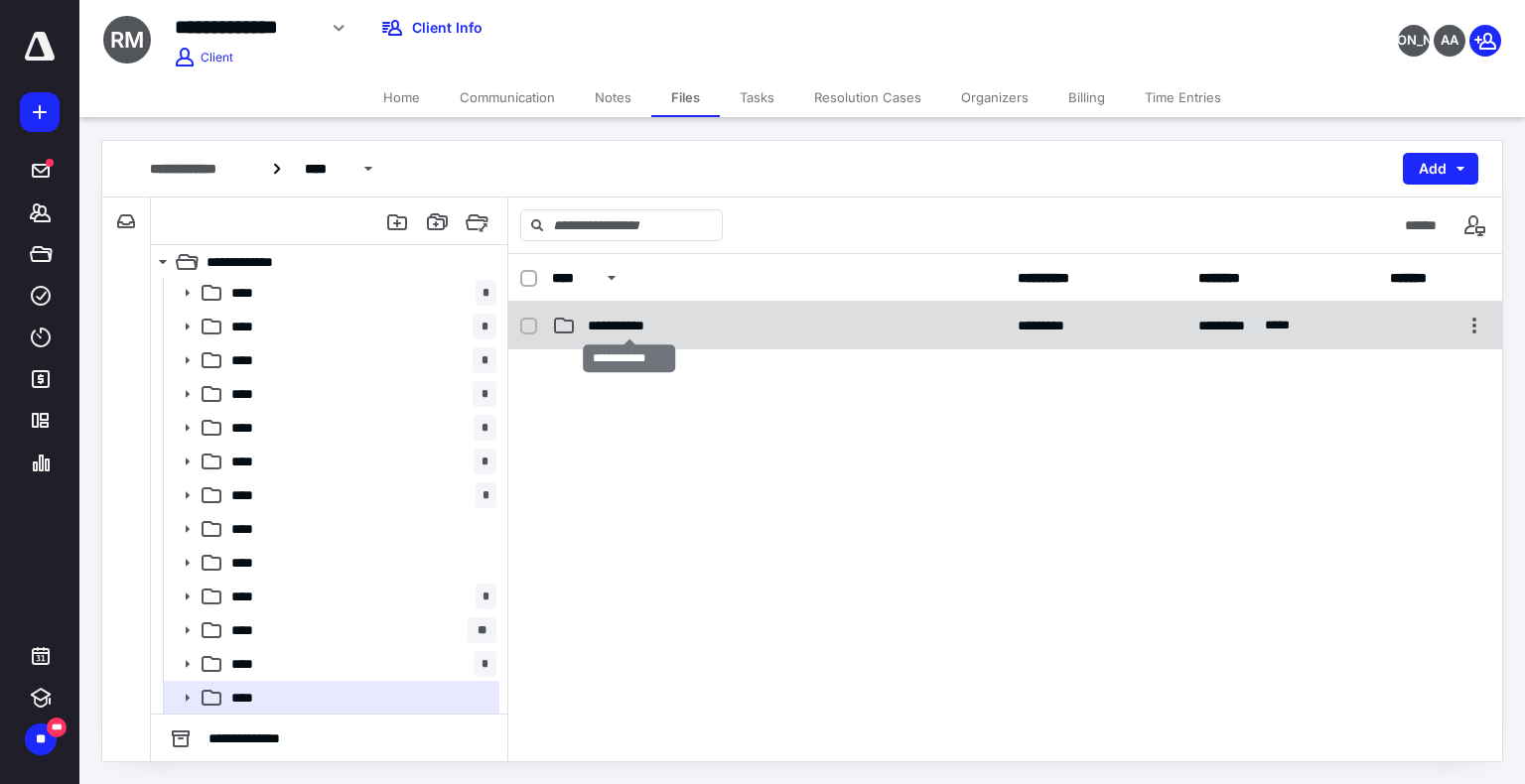 click on "**********" at bounding box center (629, 326) 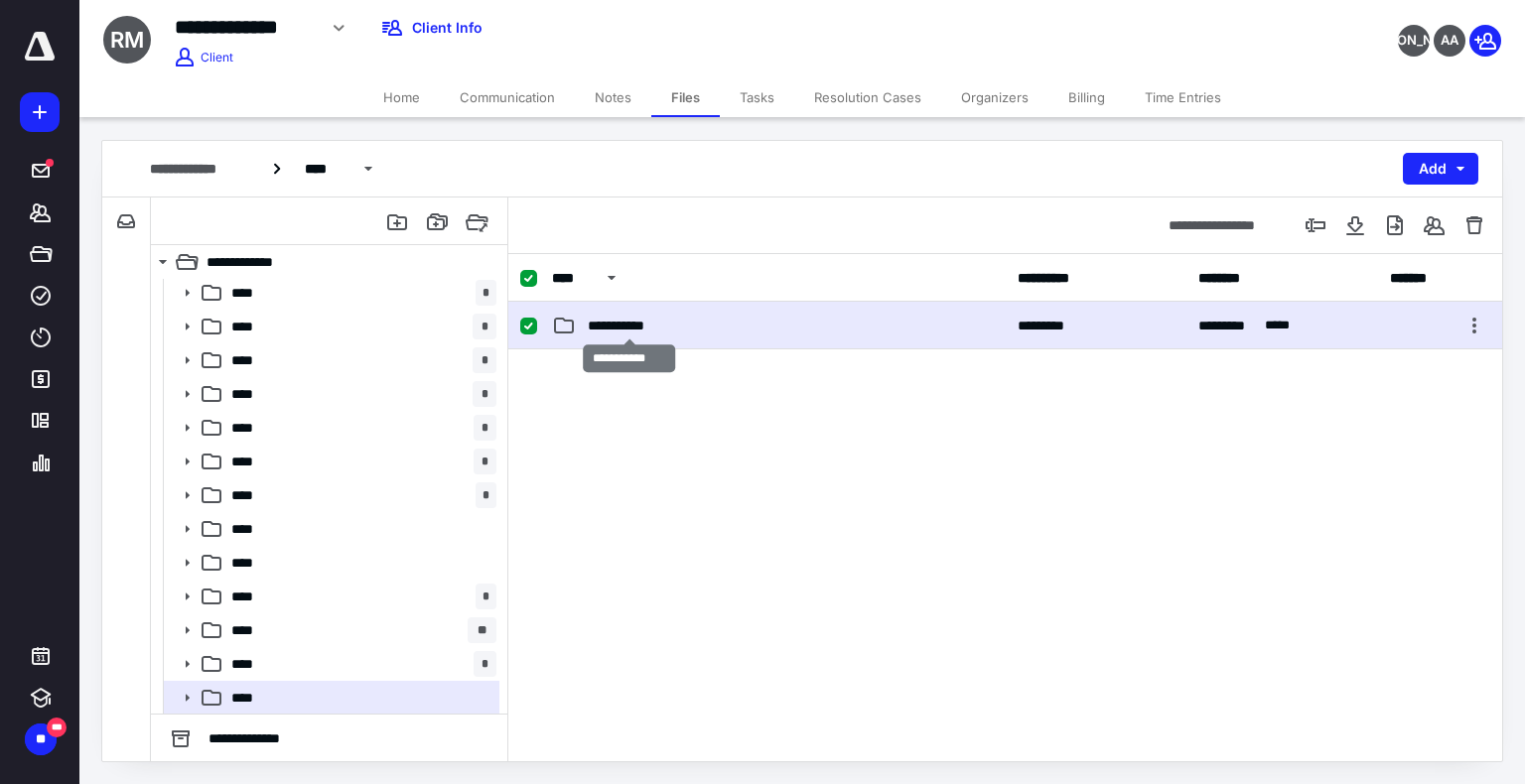 click on "**********" at bounding box center (629, 326) 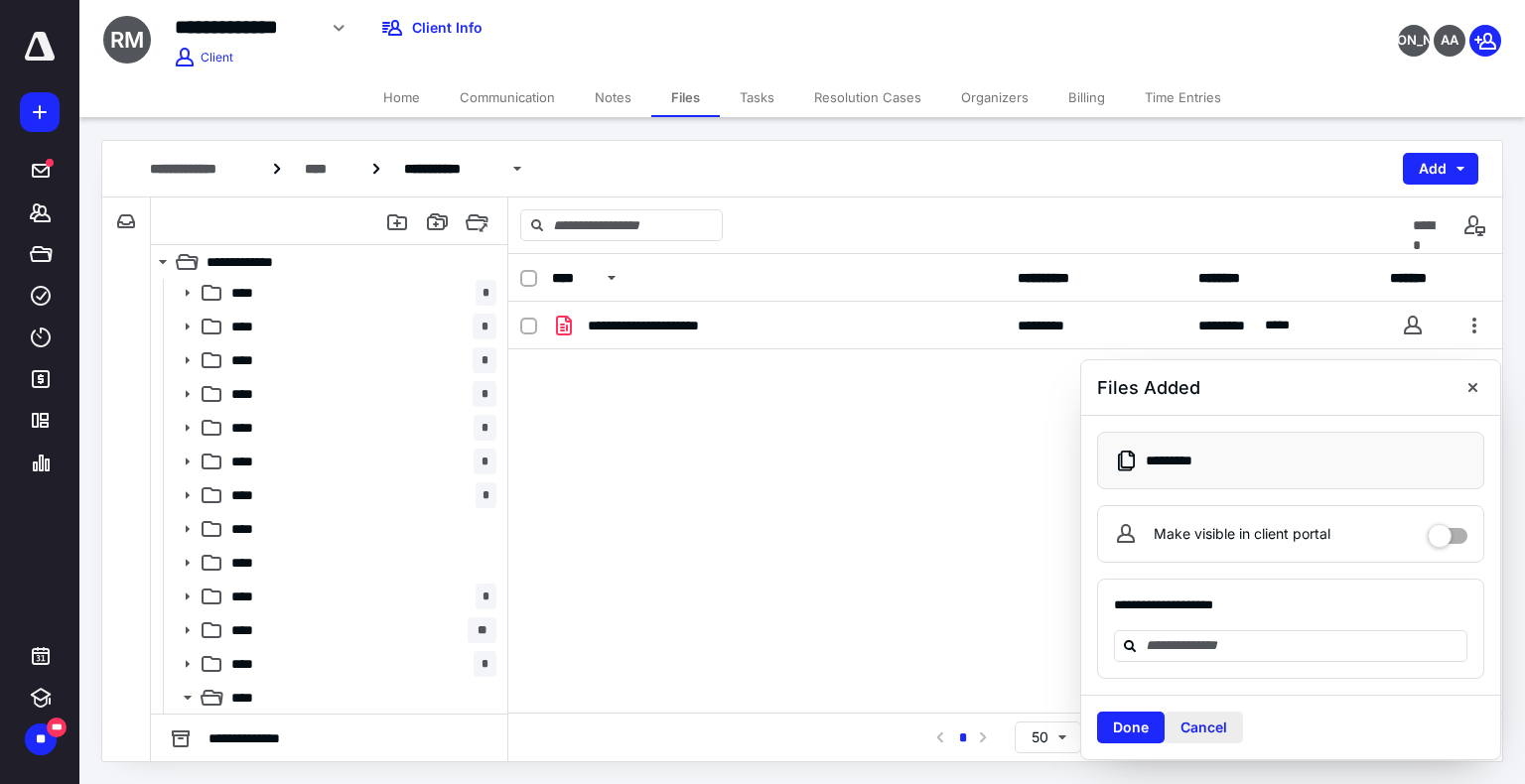 click on "Cancel" at bounding box center [1203, 727] 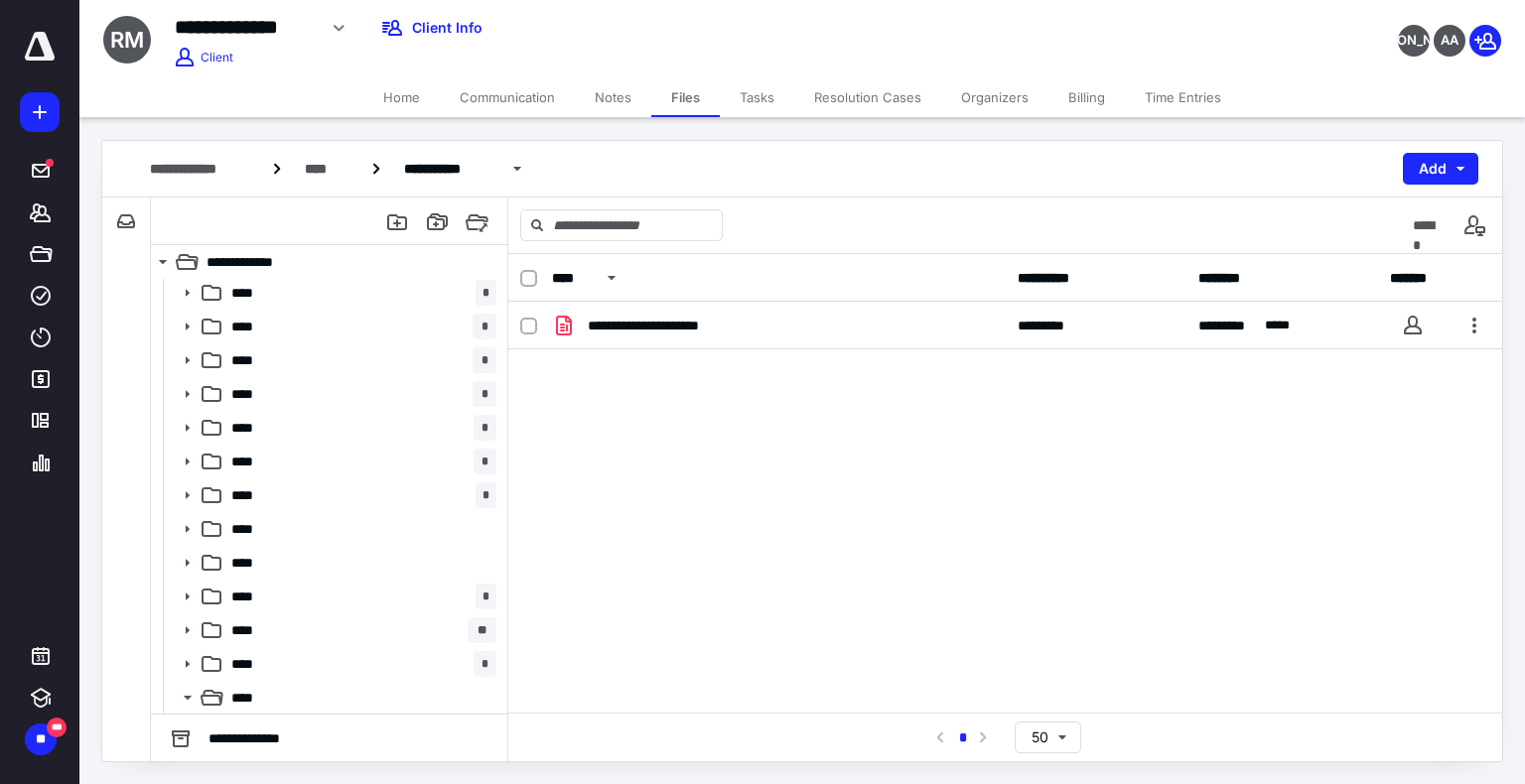 click on "**********" at bounding box center [1005, 451] 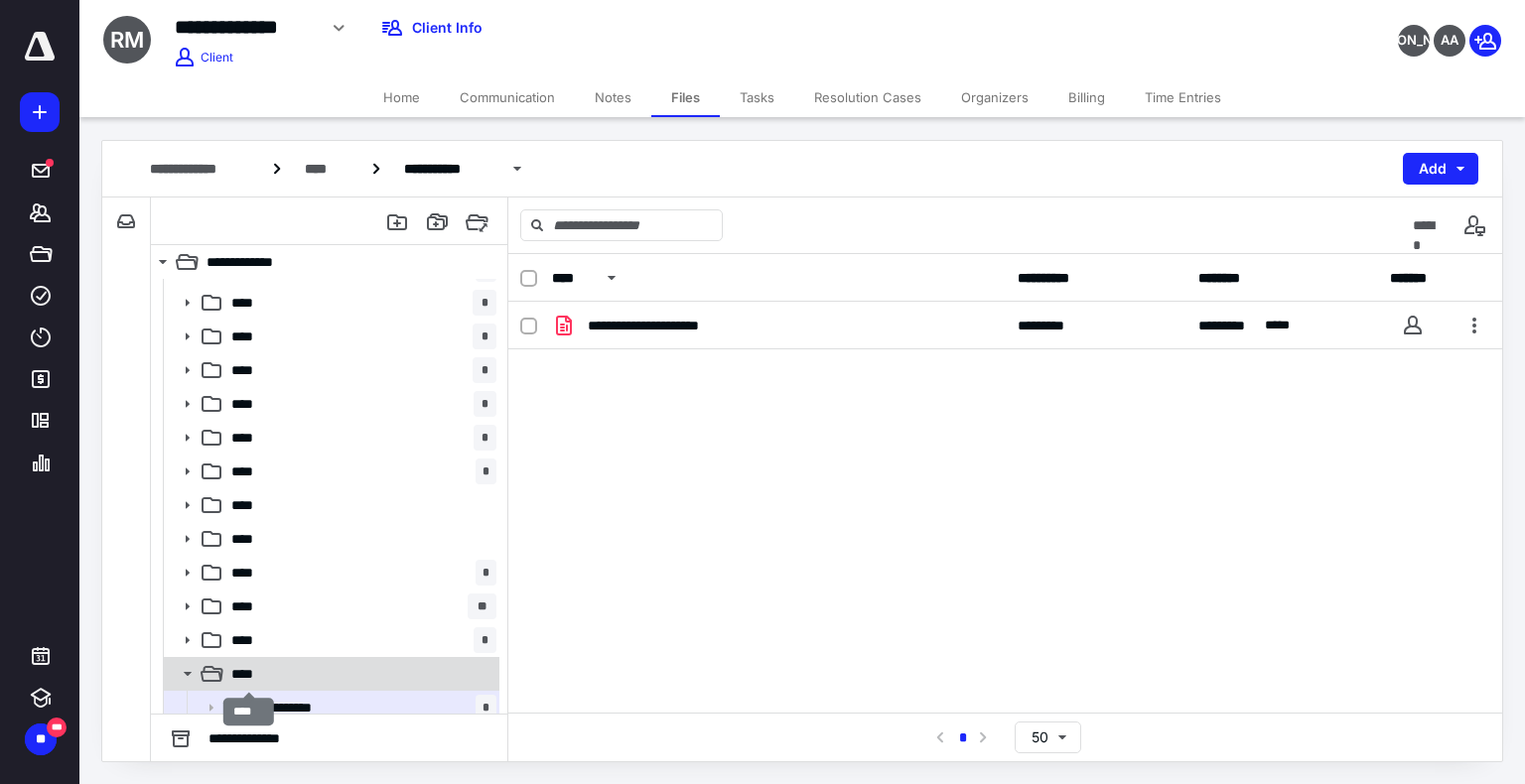 scroll, scrollTop: 509, scrollLeft: 0, axis: vertical 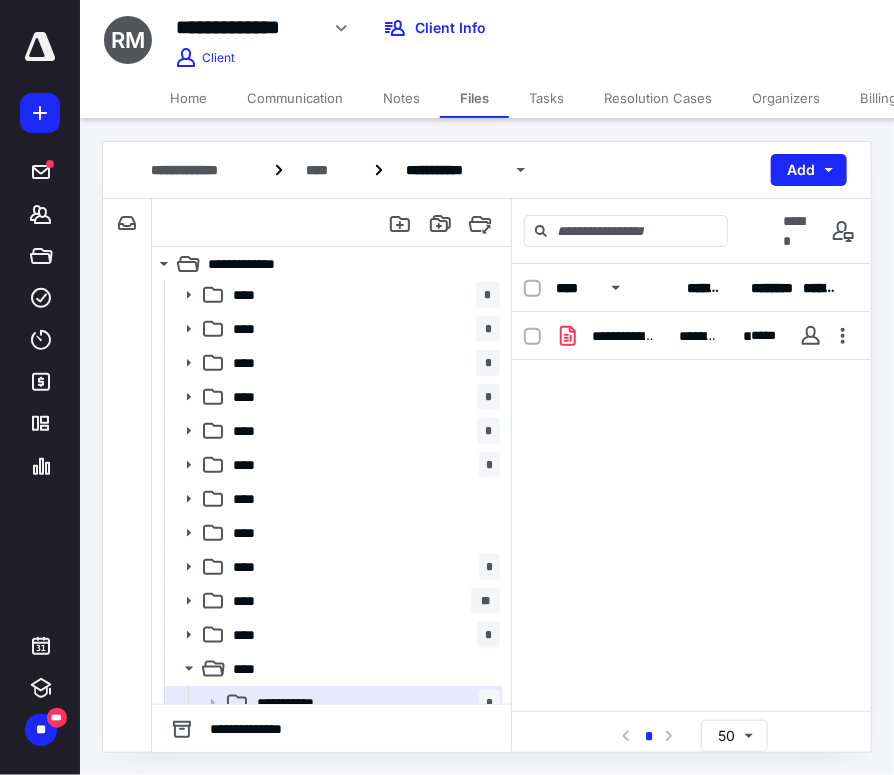 click on "**********" at bounding box center (426, 22) 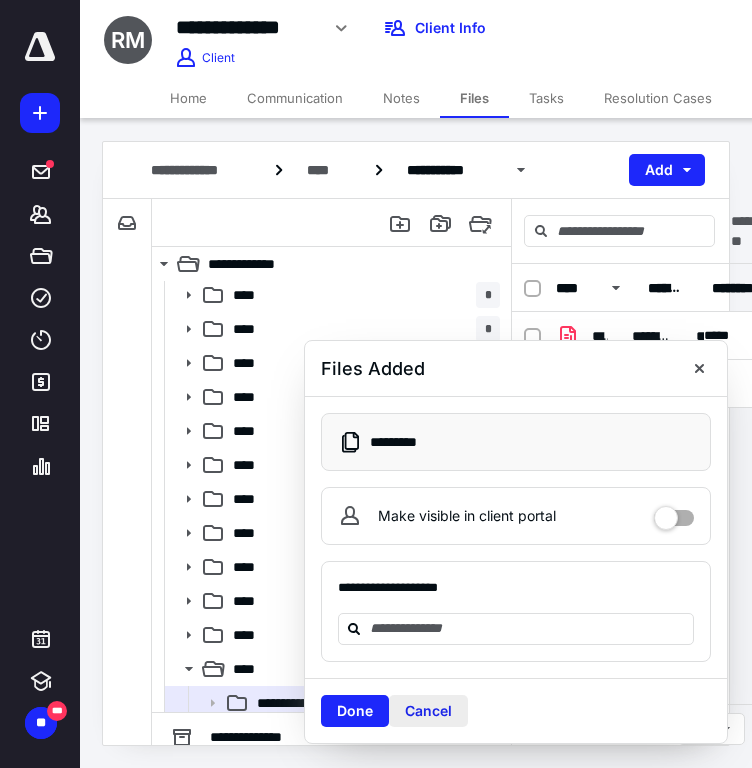 click on "Cancel" at bounding box center [428, 711] 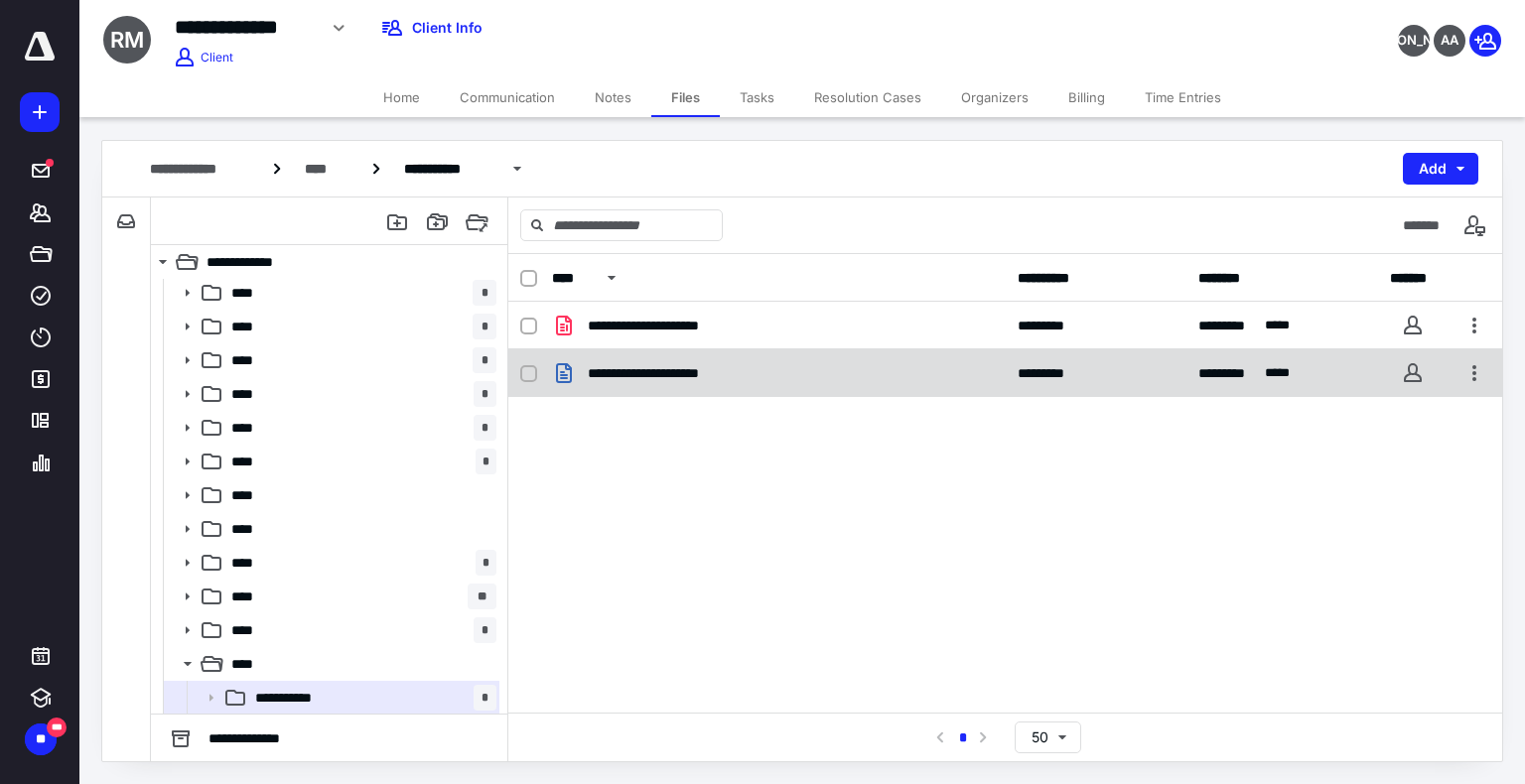 click on "**********" at bounding box center (1005, 373) 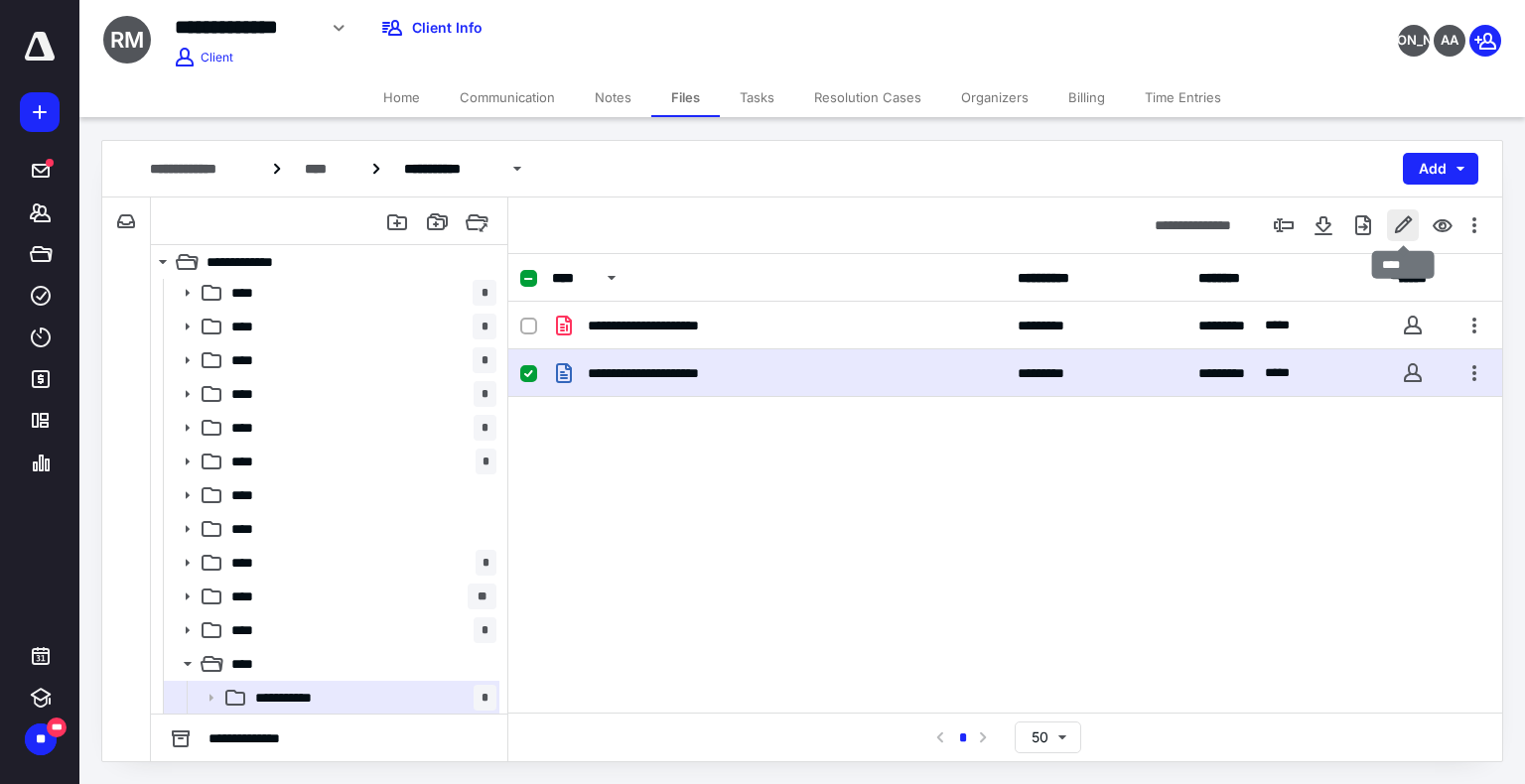 click at bounding box center (1403, 225) 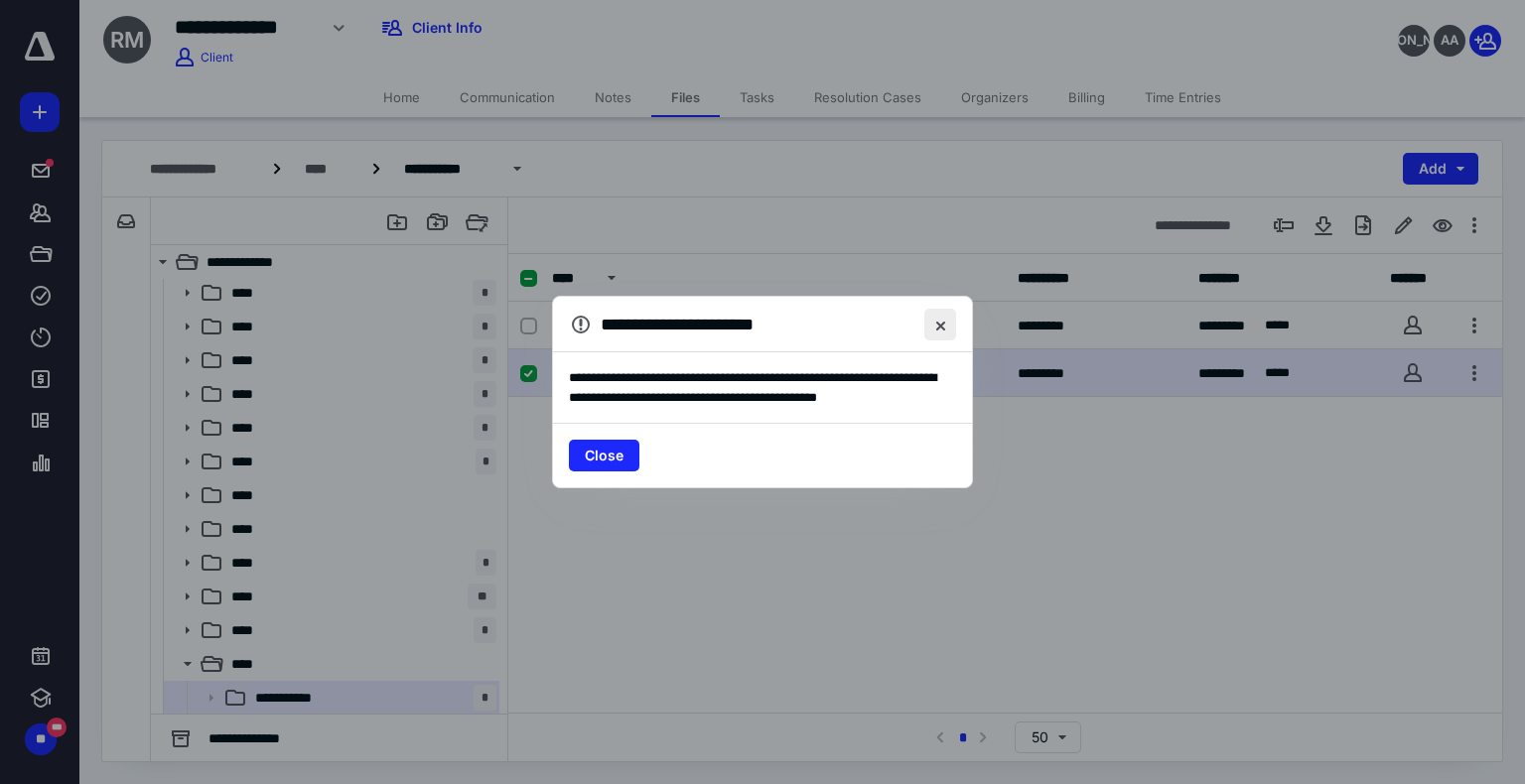 click at bounding box center [940, 325] 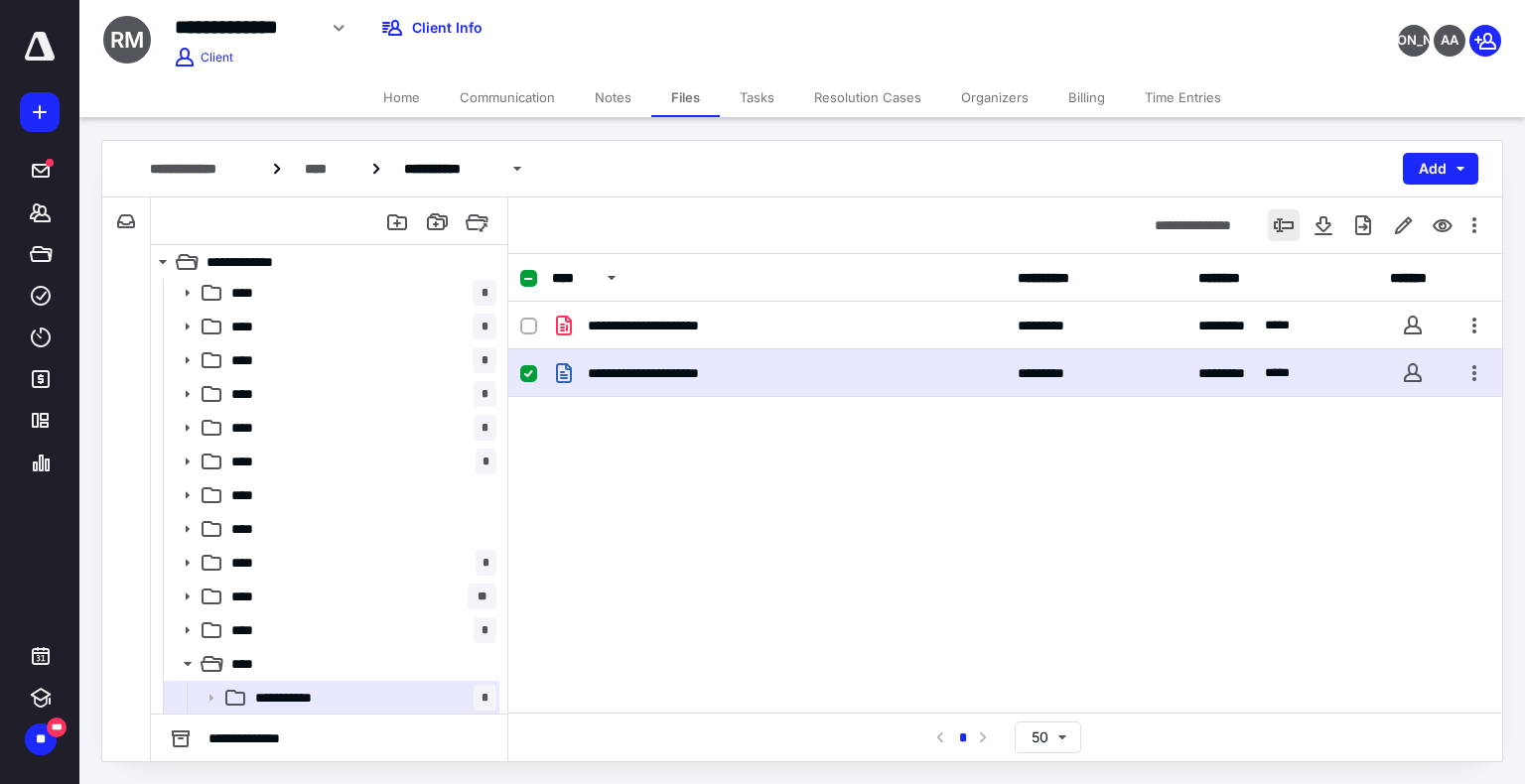 click at bounding box center [1284, 225] 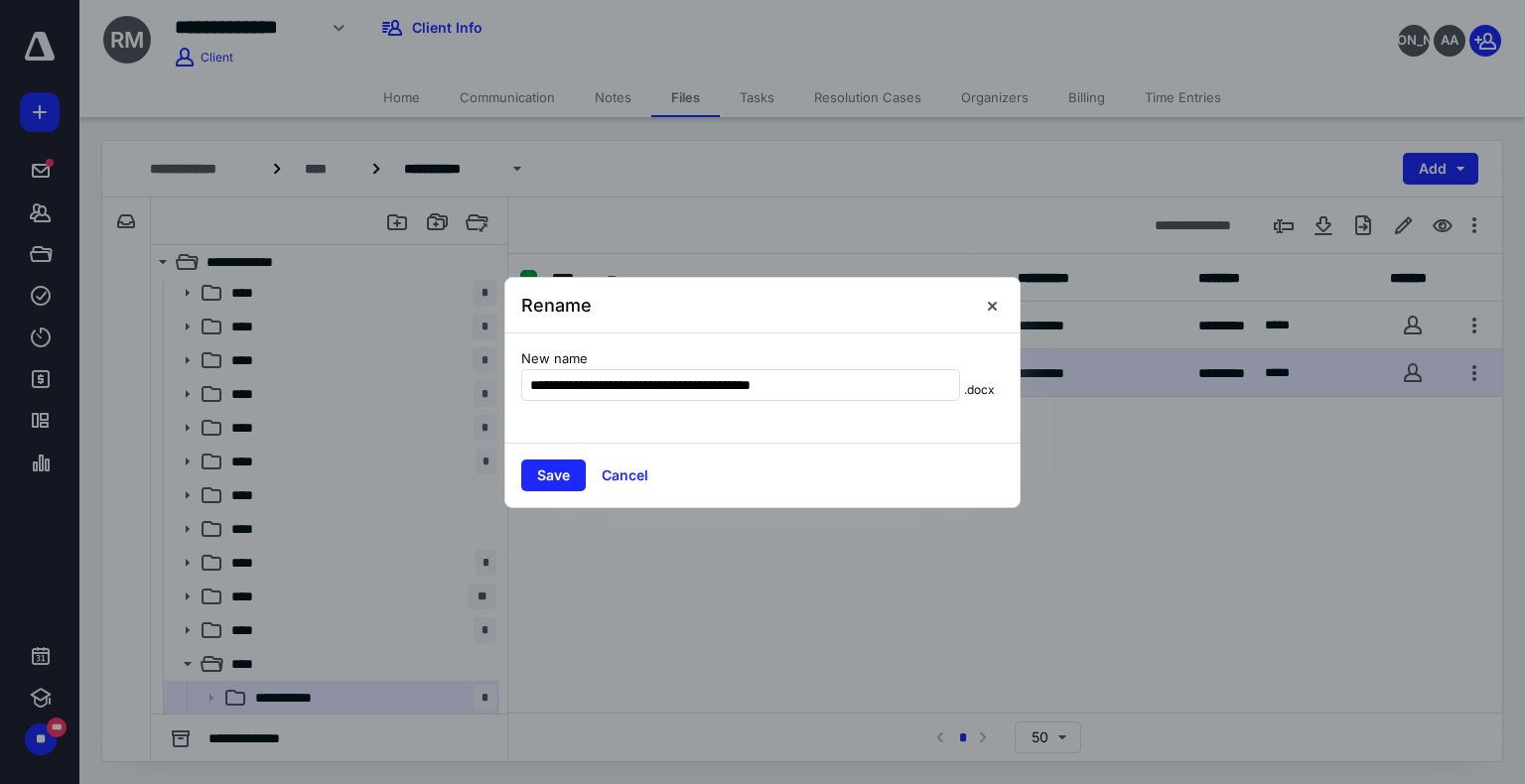 type on "**********" 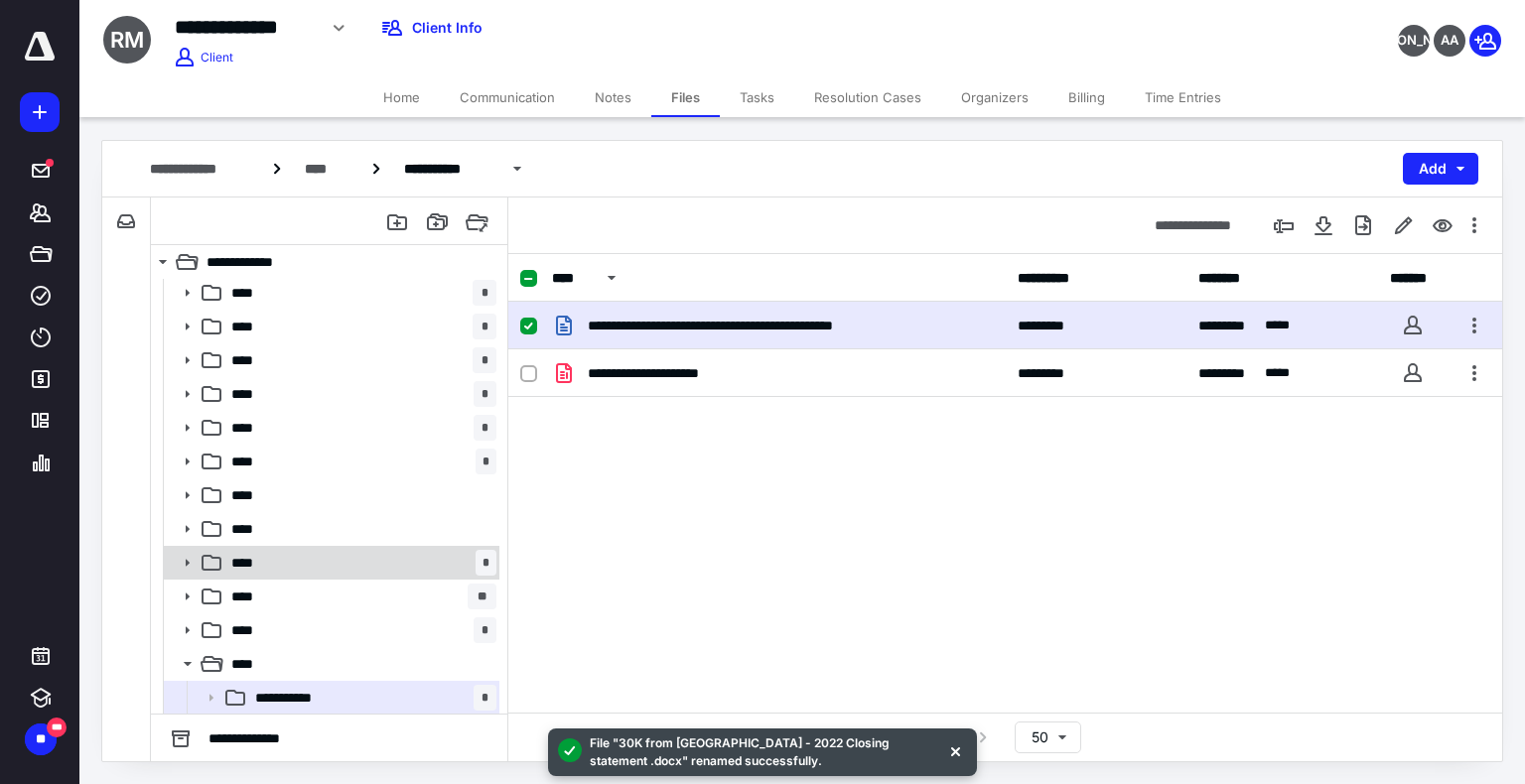 click on "**** *" at bounding box center [359, 563] 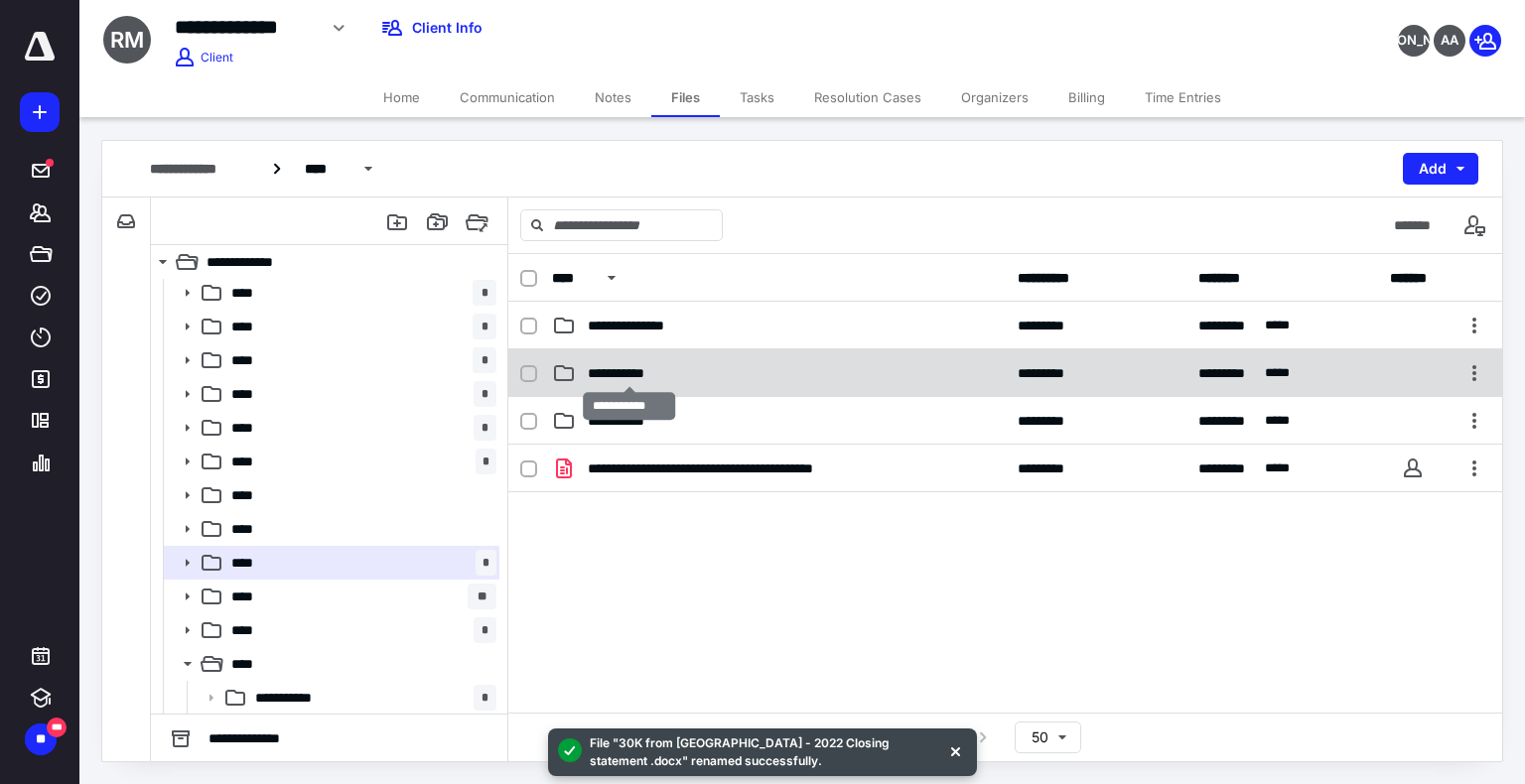 click on "**********" at bounding box center [629, 373] 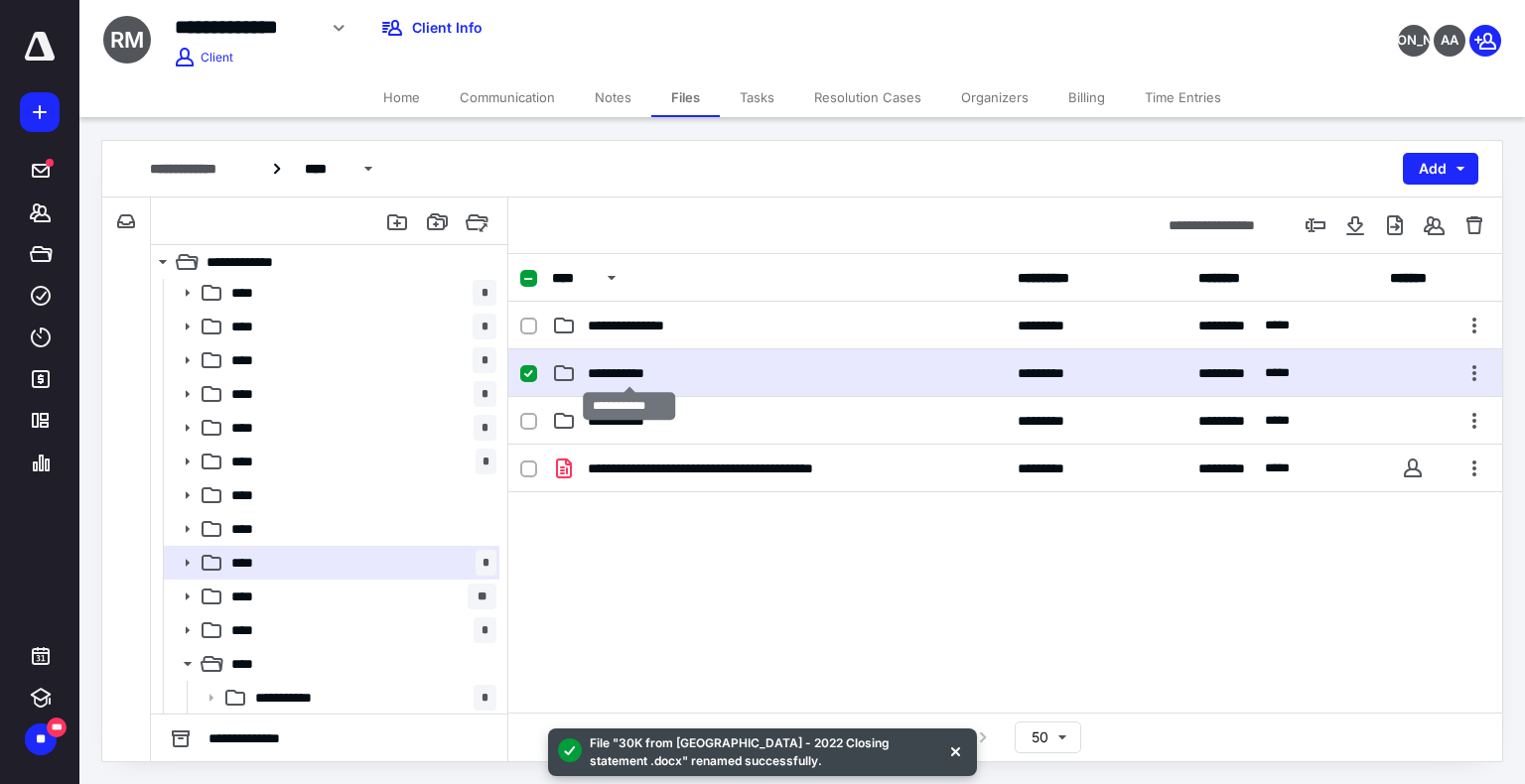 click on "**********" at bounding box center [629, 373] 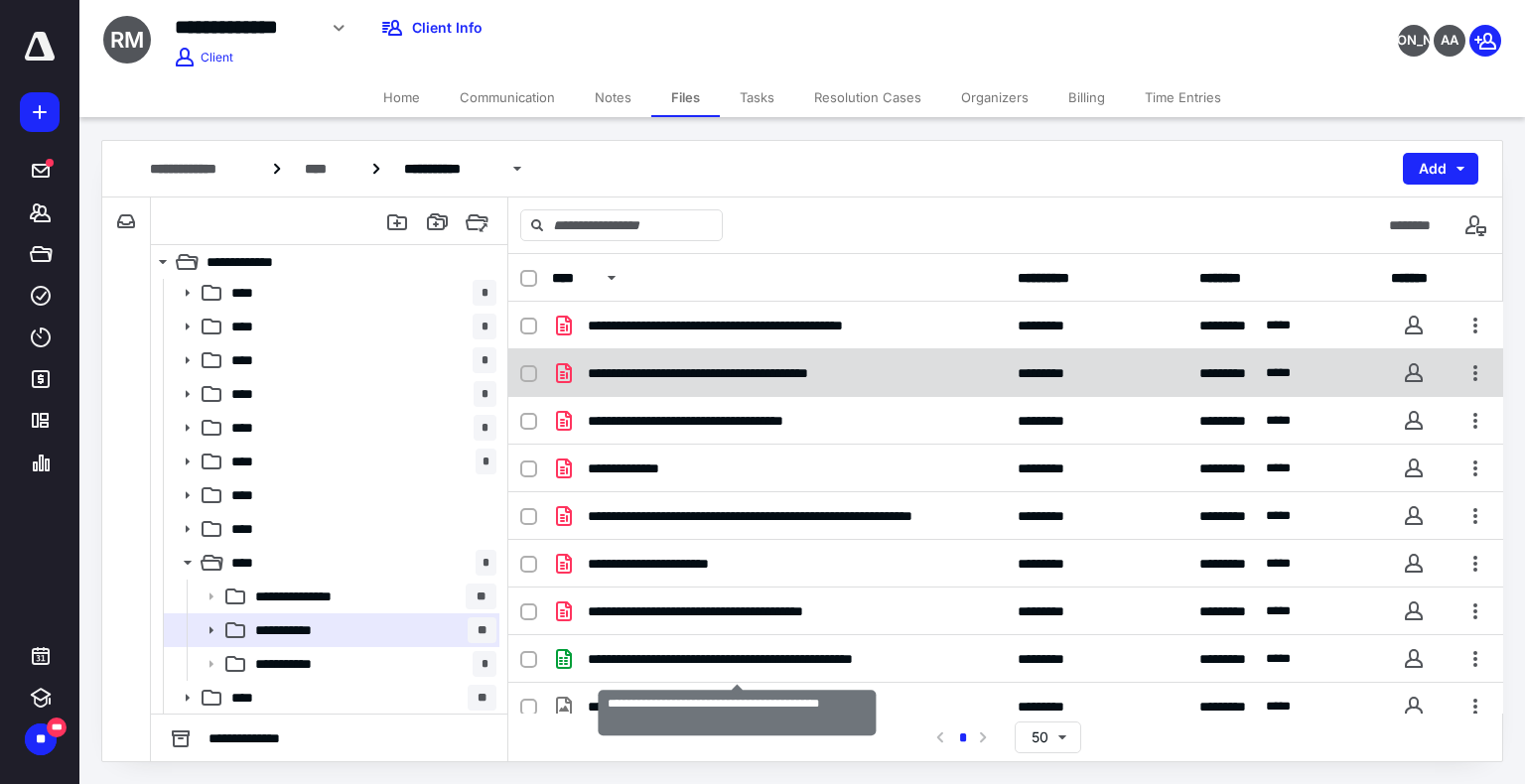 scroll, scrollTop: 0, scrollLeft: 0, axis: both 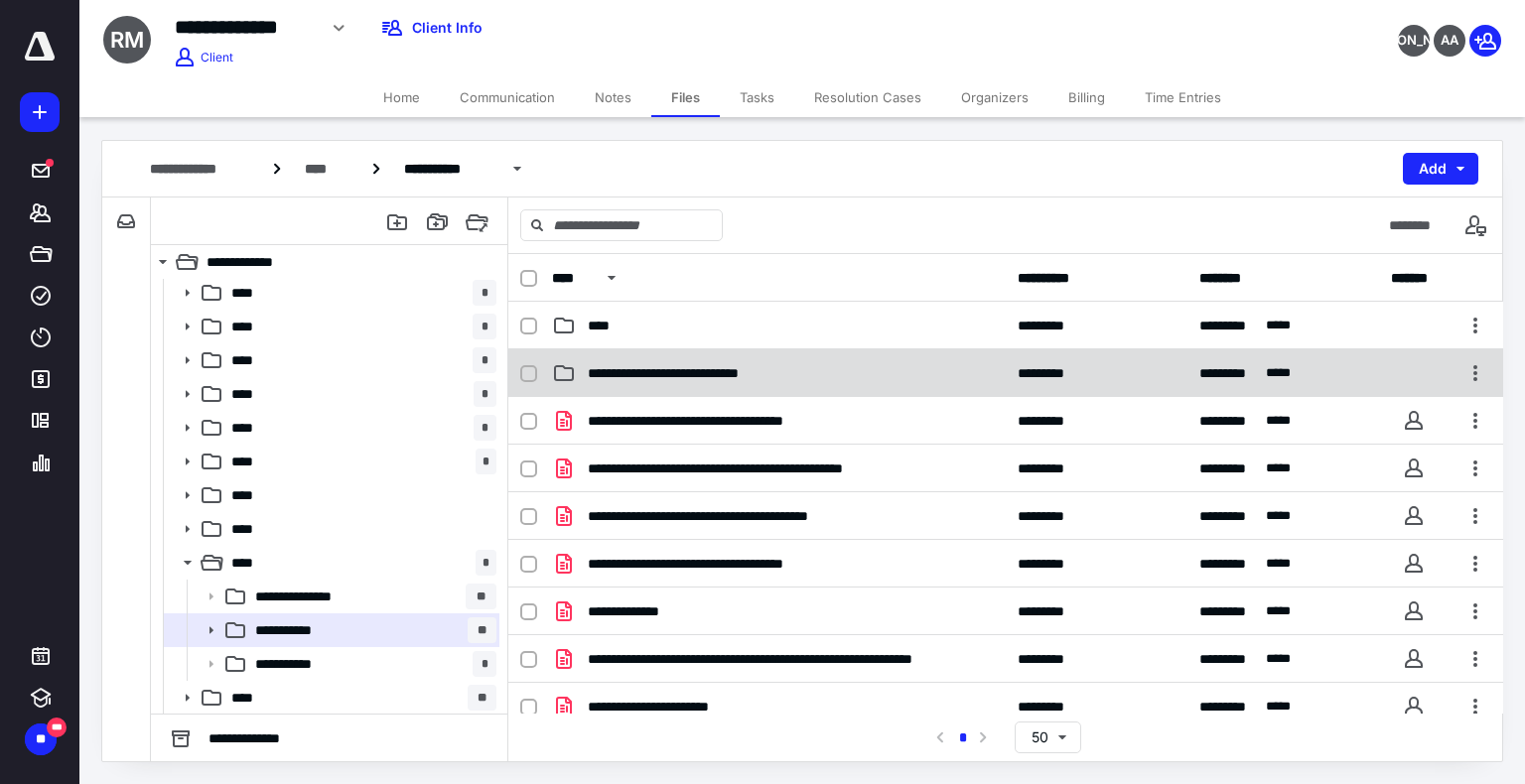 click on "**********" at bounding box center (690, 373) 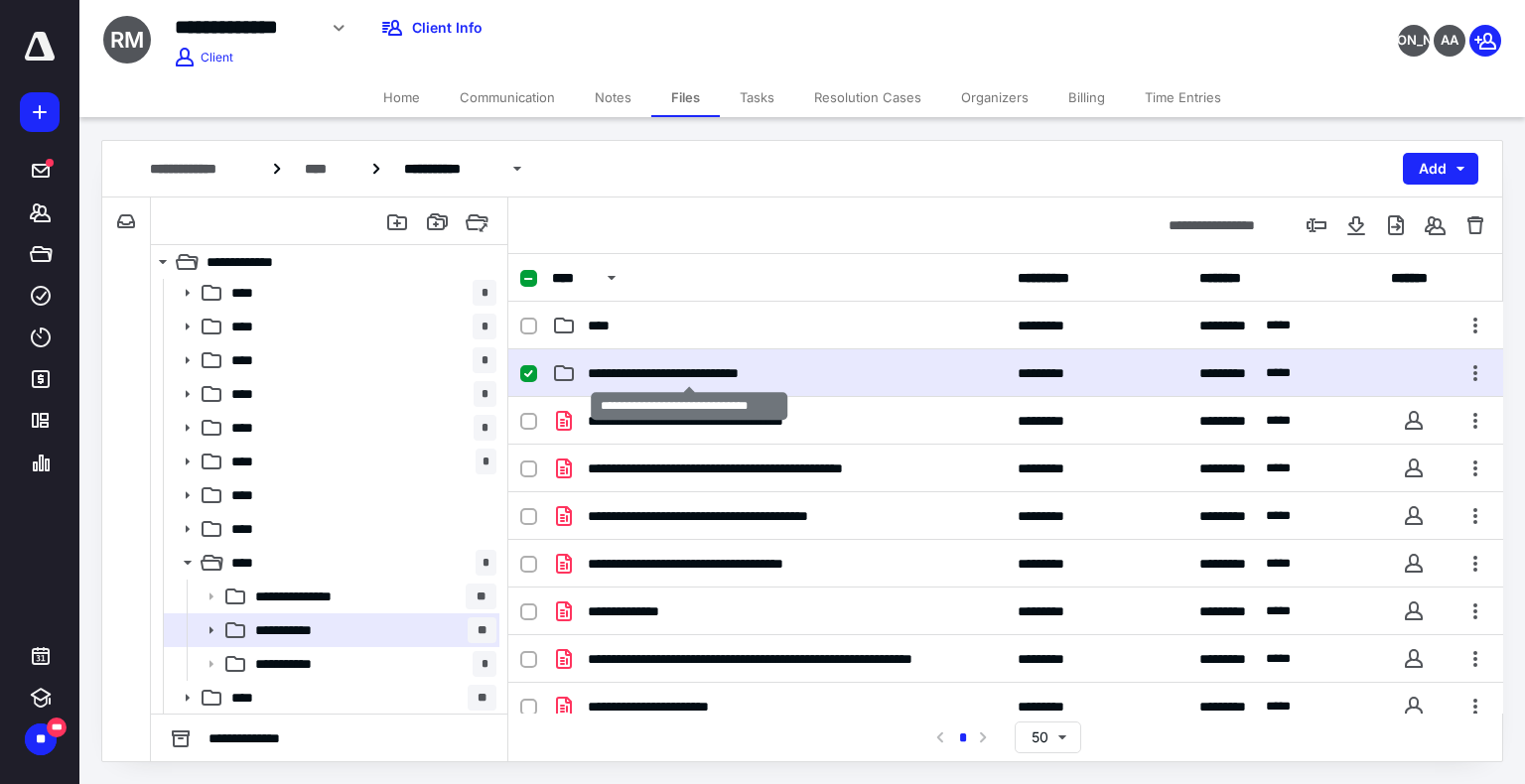 click on "**********" at bounding box center (690, 373) 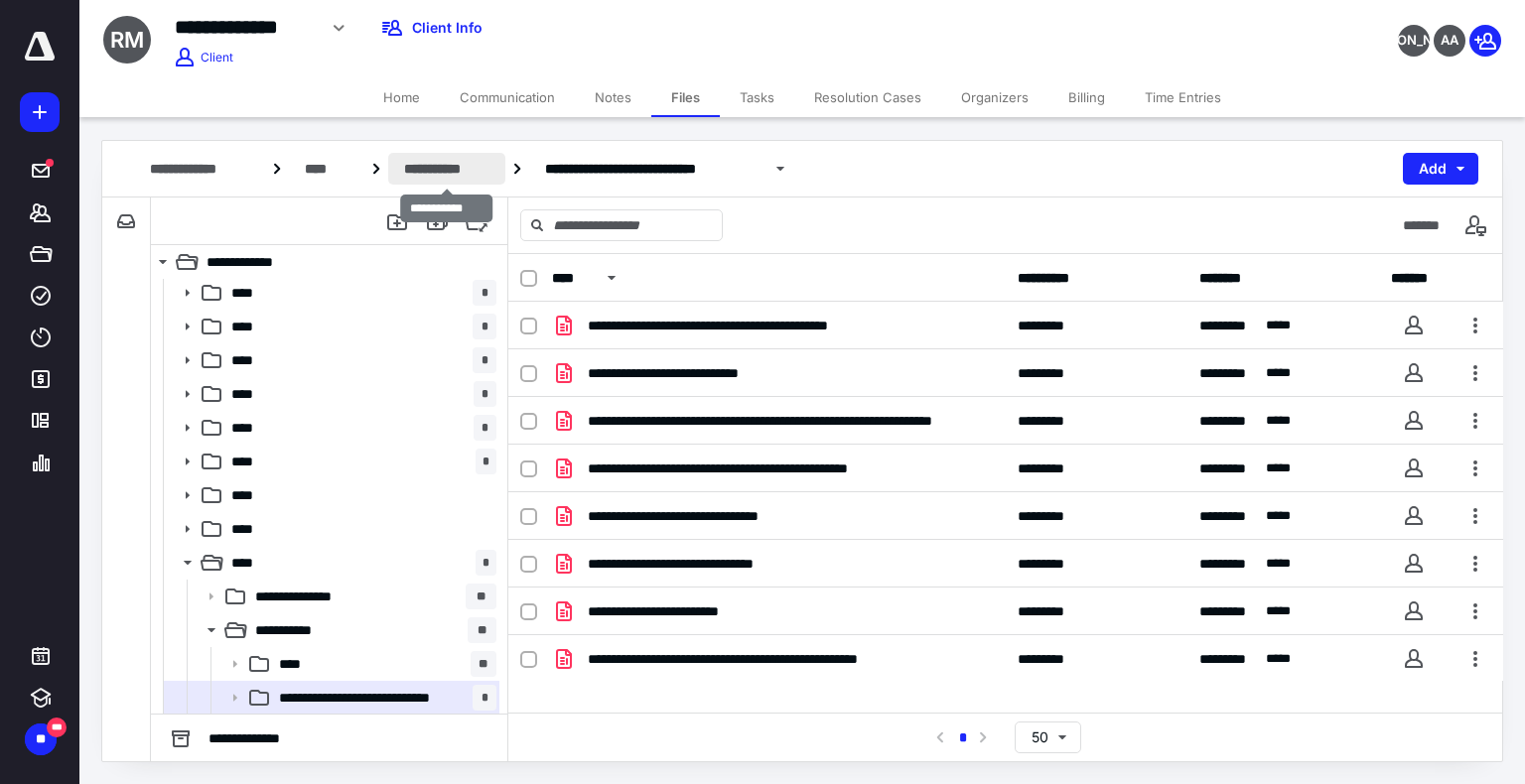 click on "**********" at bounding box center (447, 169) 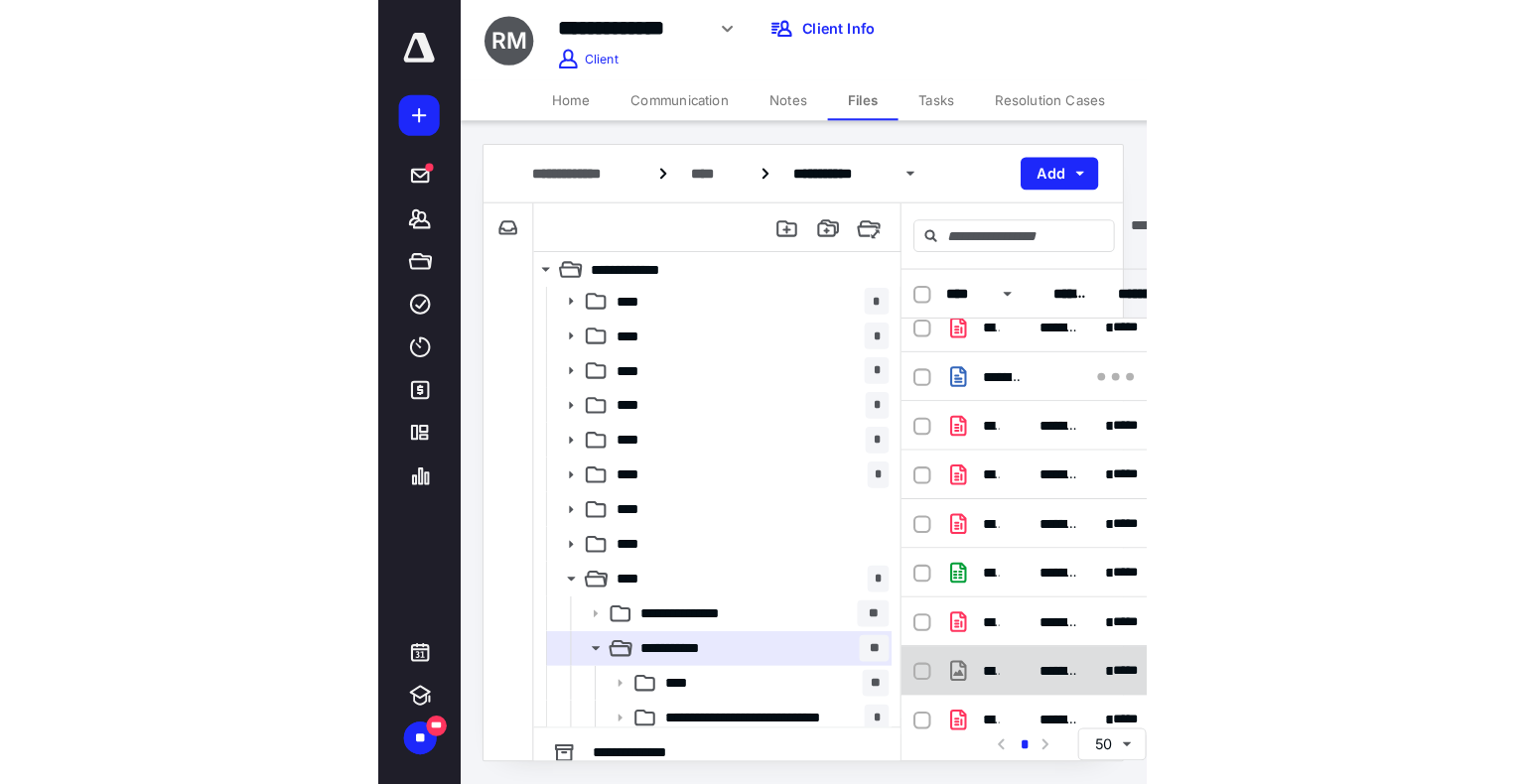 scroll, scrollTop: 252, scrollLeft: 0, axis: vertical 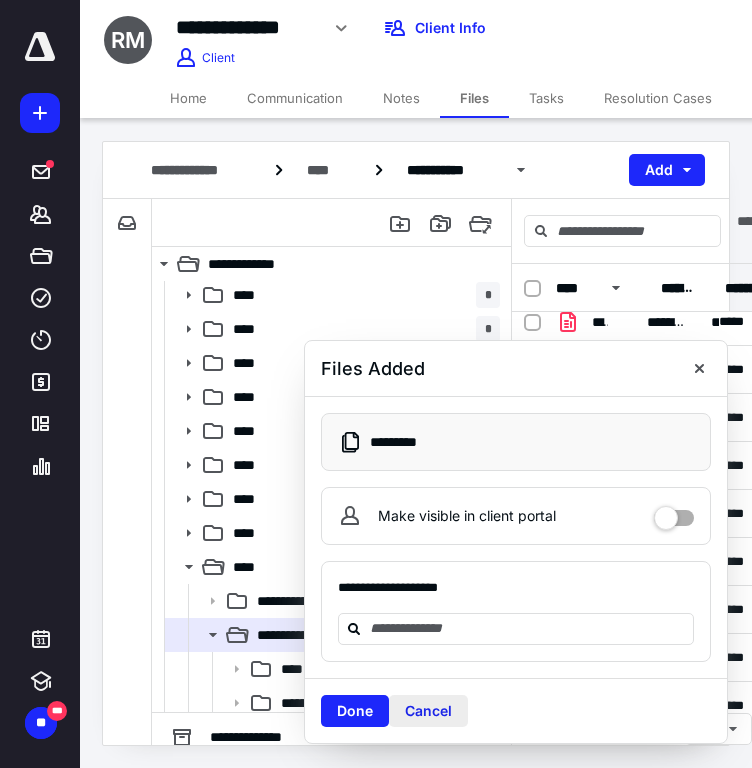 click on "Cancel" at bounding box center (428, 711) 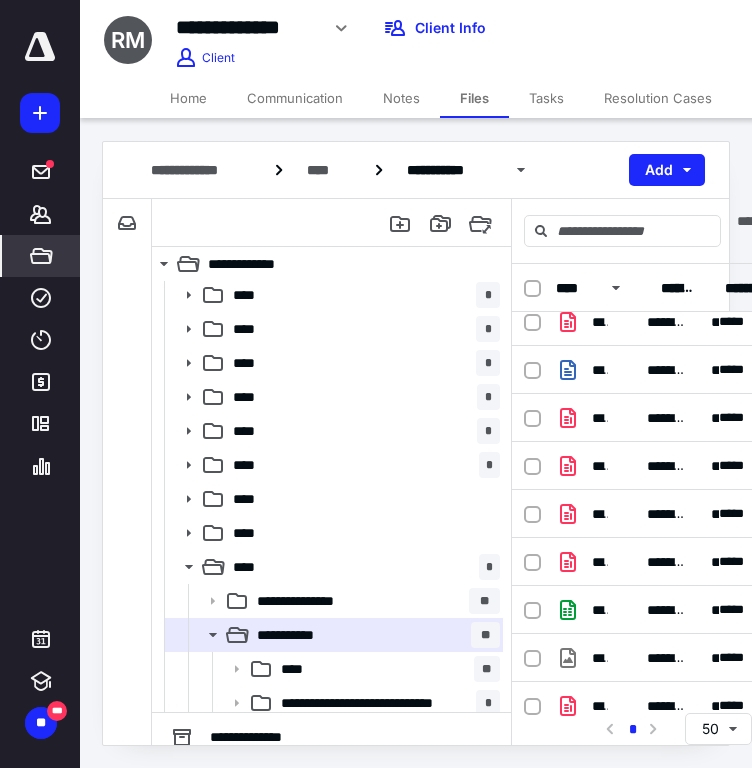 click 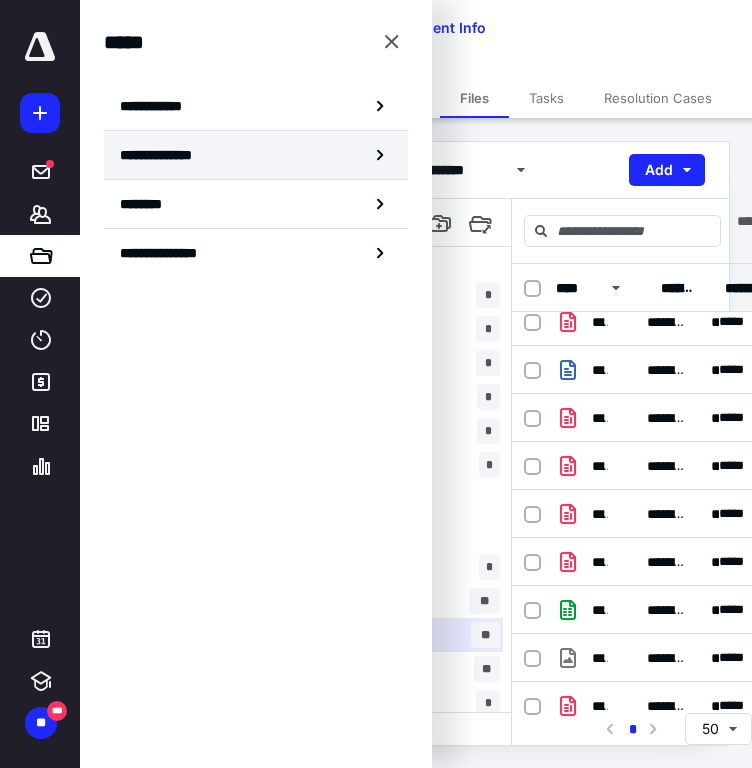 click on "**********" at bounding box center [163, 155] 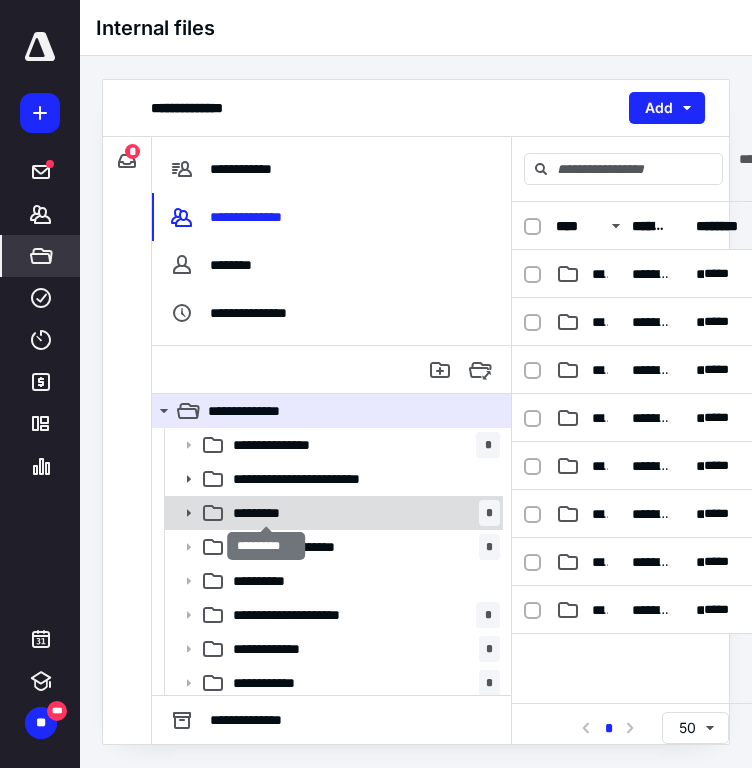 click on "*********" at bounding box center (266, 513) 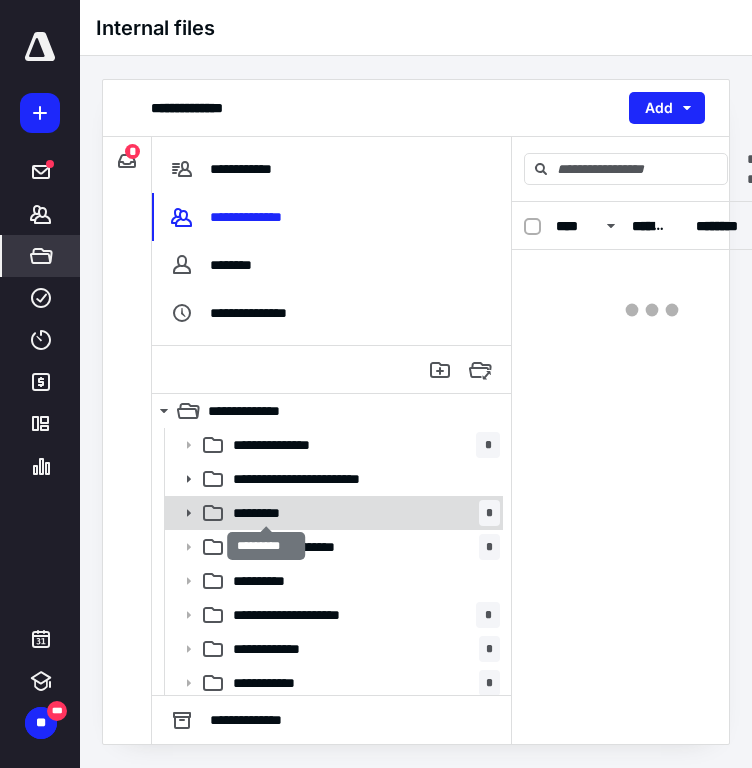 click on "*********" at bounding box center [266, 513] 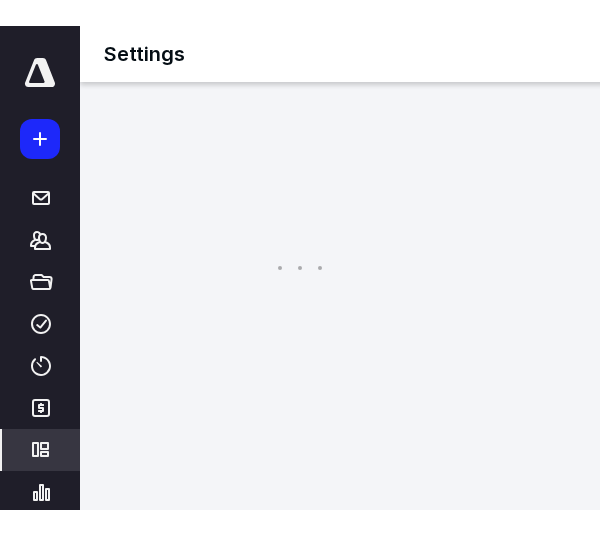 scroll, scrollTop: 0, scrollLeft: 0, axis: both 